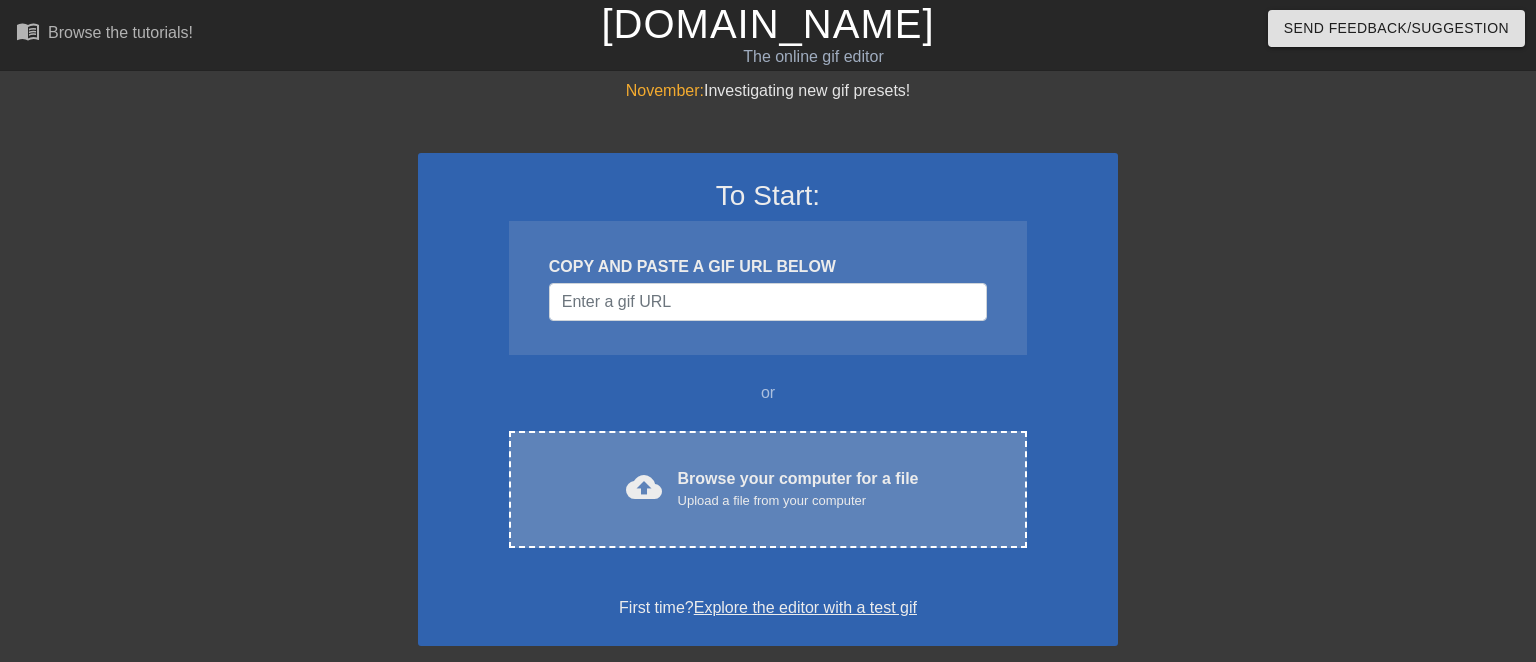 scroll, scrollTop: 0, scrollLeft: 0, axis: both 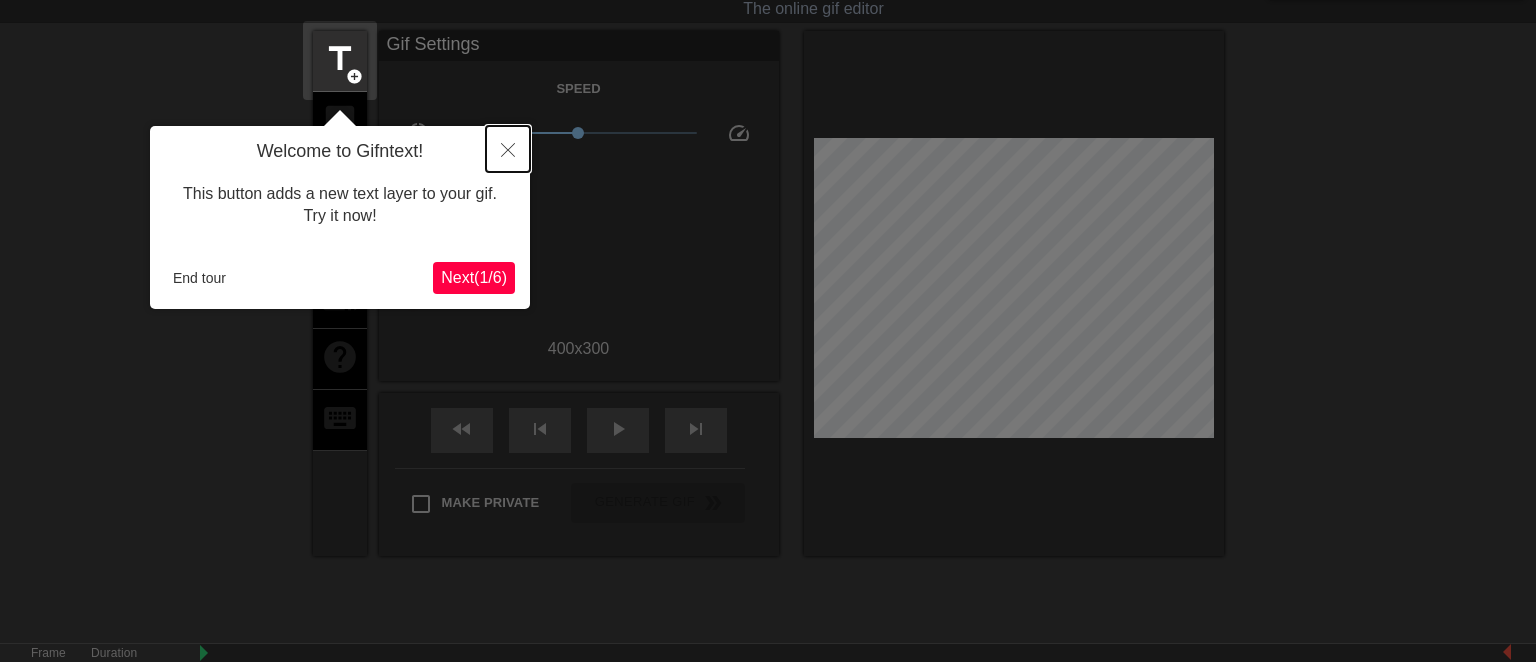 click 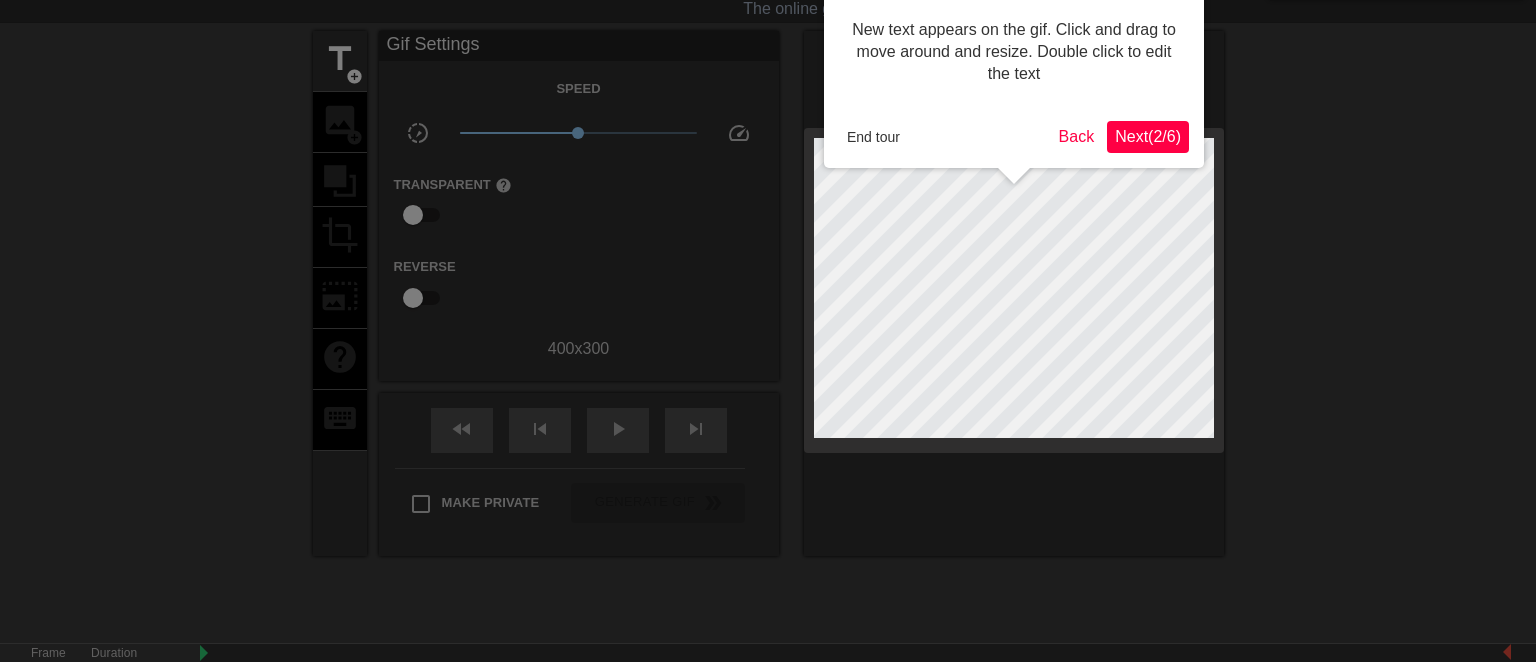 scroll, scrollTop: 0, scrollLeft: 0, axis: both 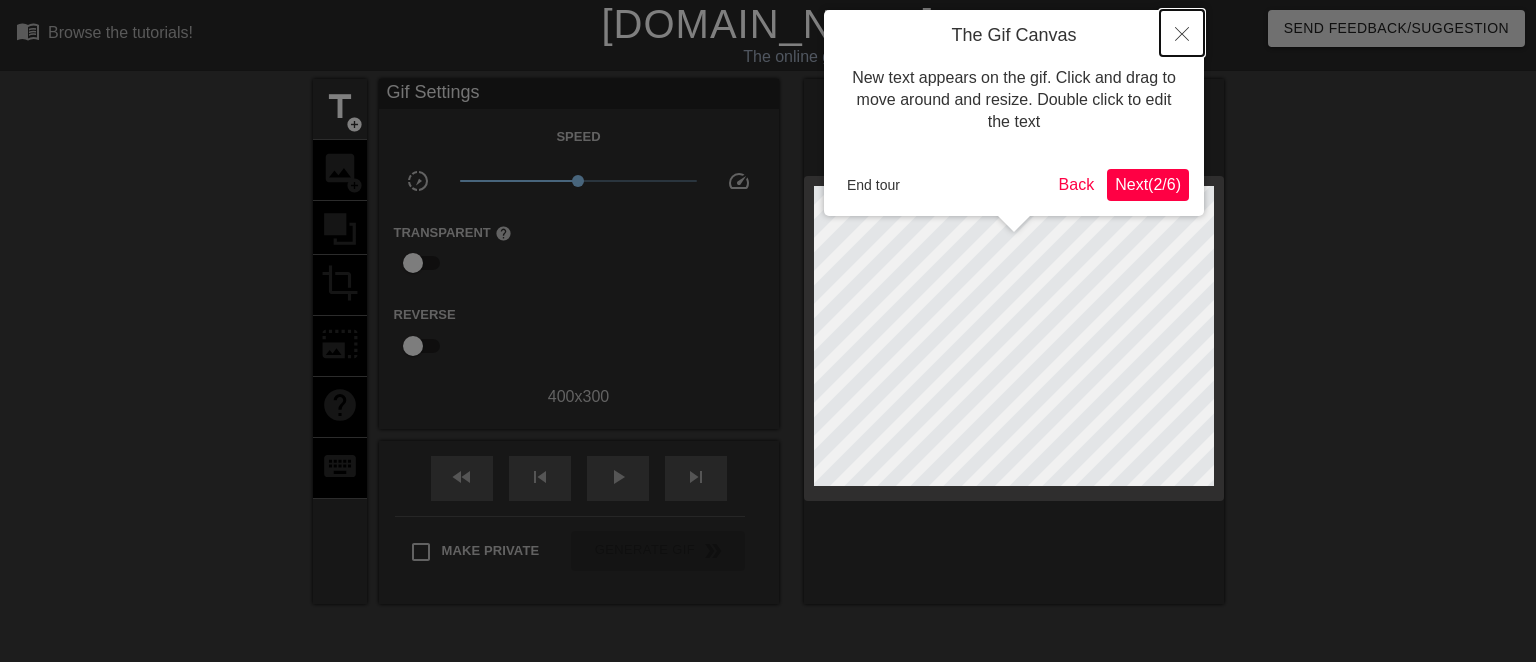 click 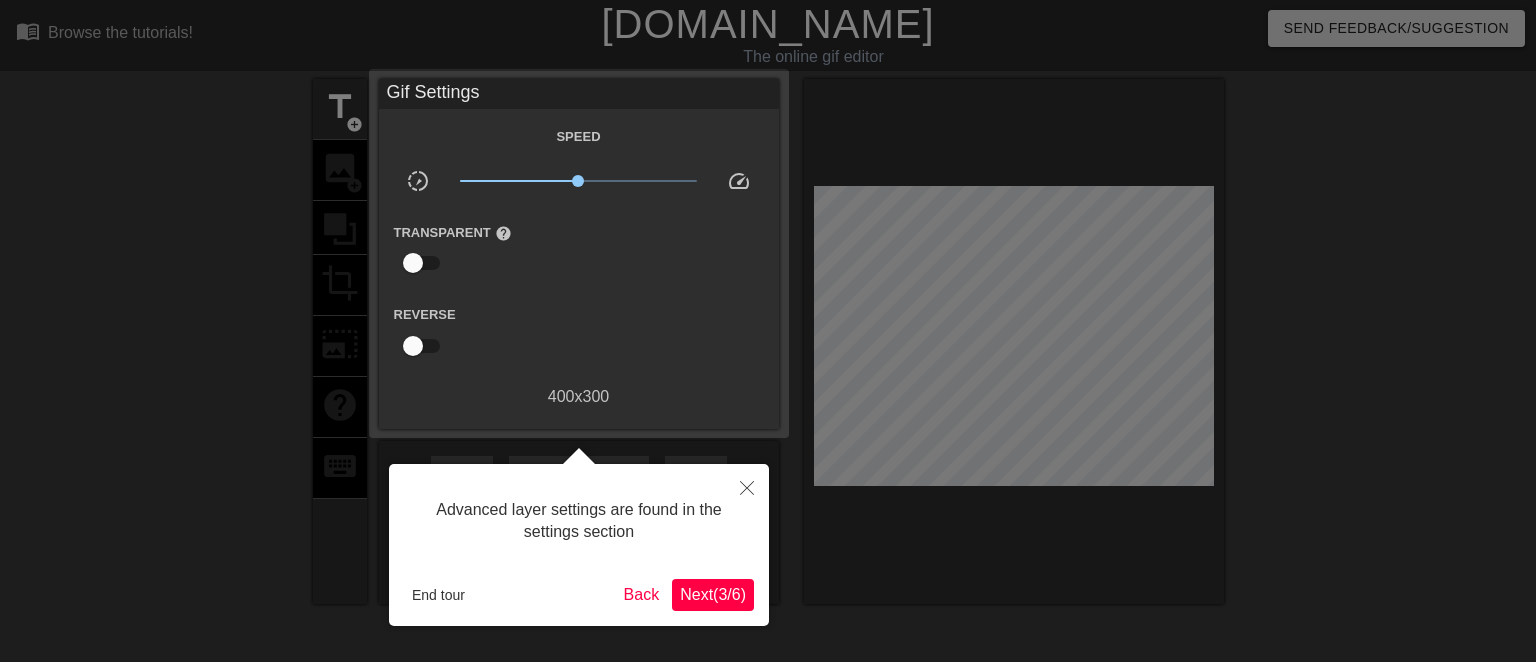 scroll, scrollTop: 48, scrollLeft: 0, axis: vertical 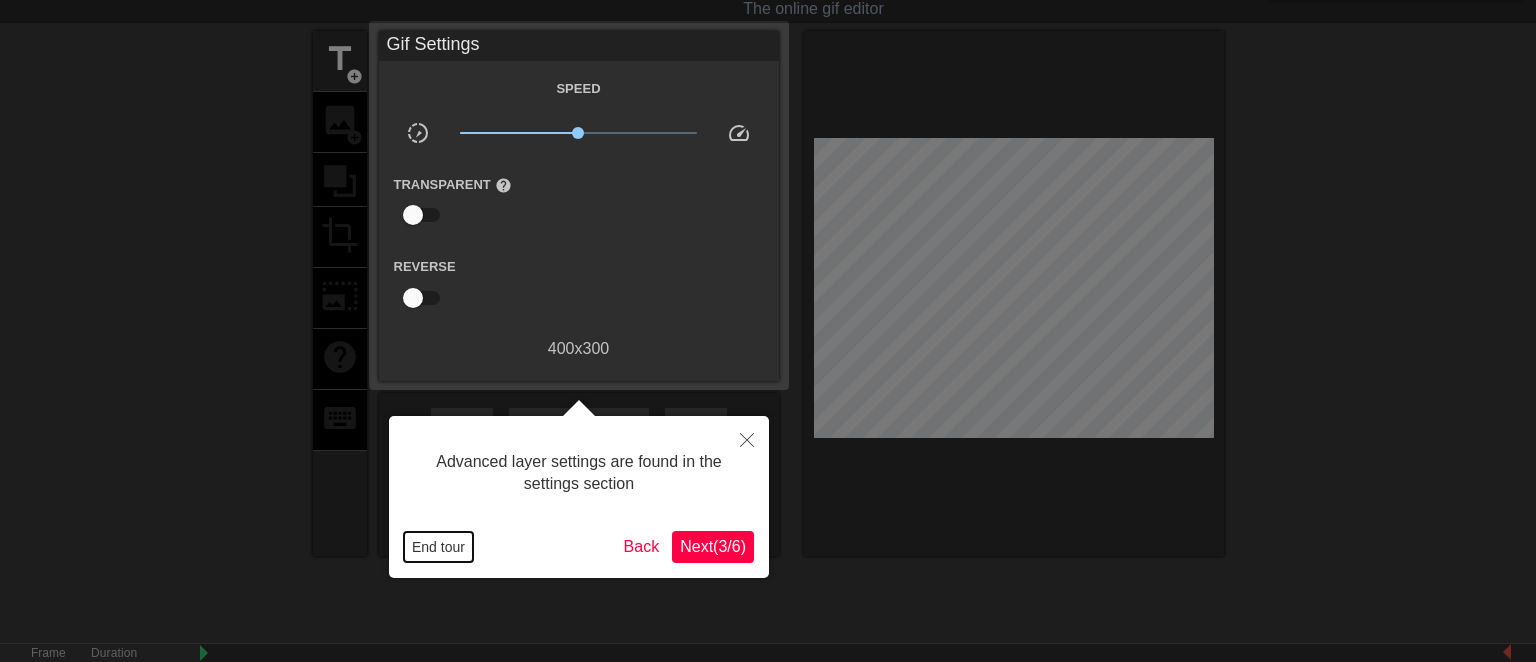 click on "End tour" at bounding box center [438, 547] 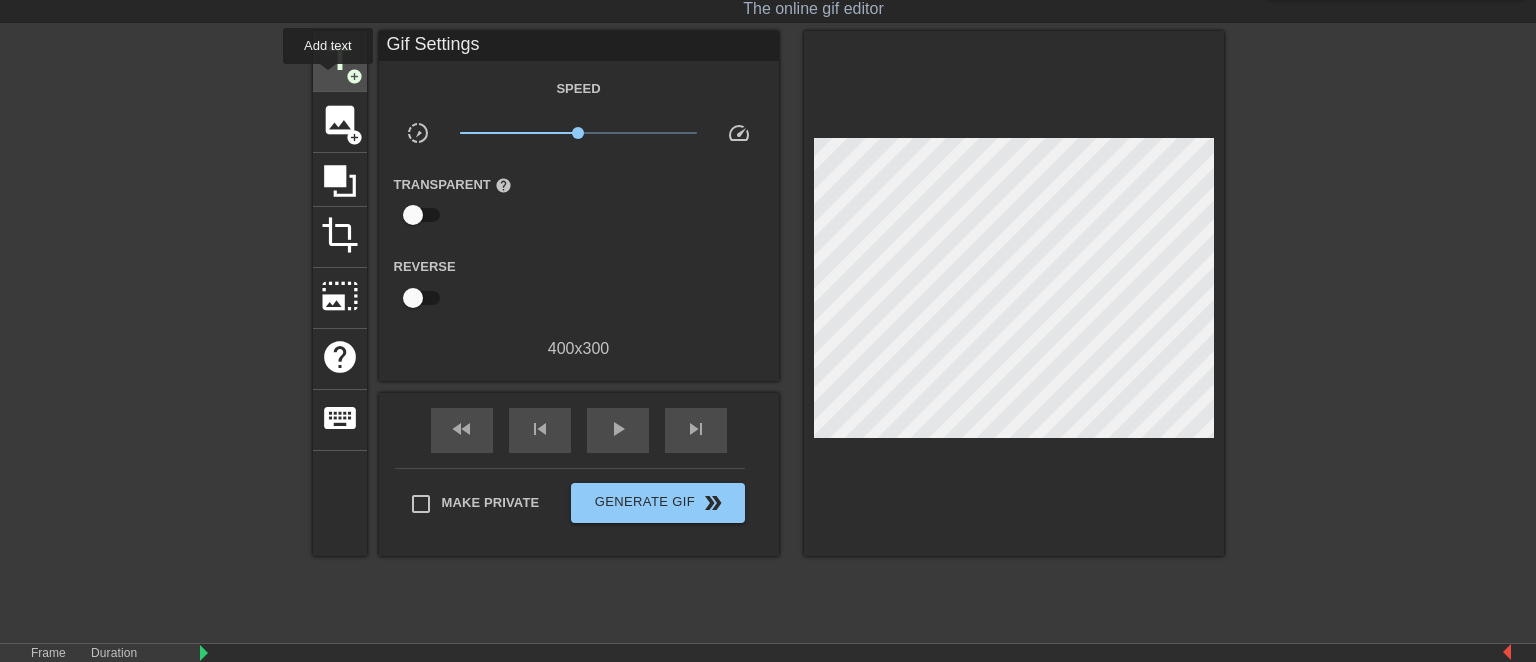 click on "title add_circle" at bounding box center [340, 61] 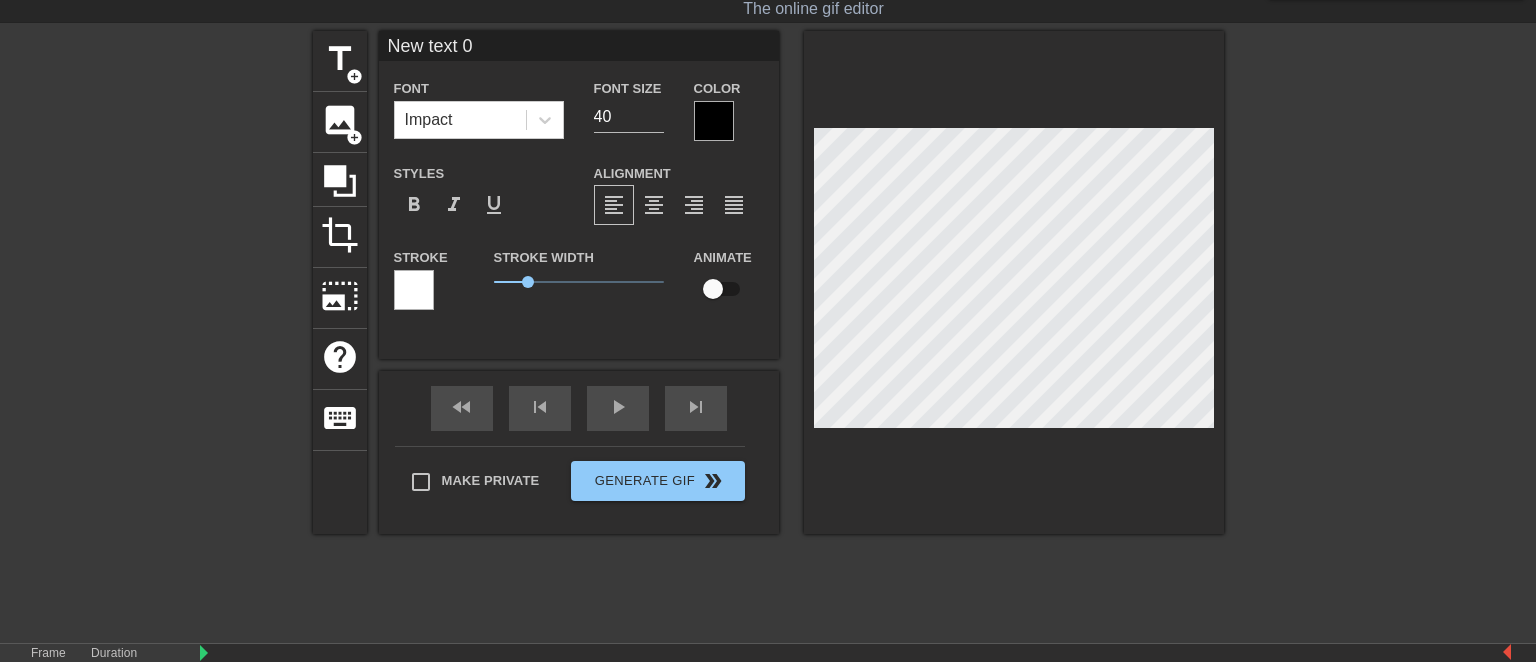scroll, scrollTop: 0, scrollLeft: 2, axis: horizontal 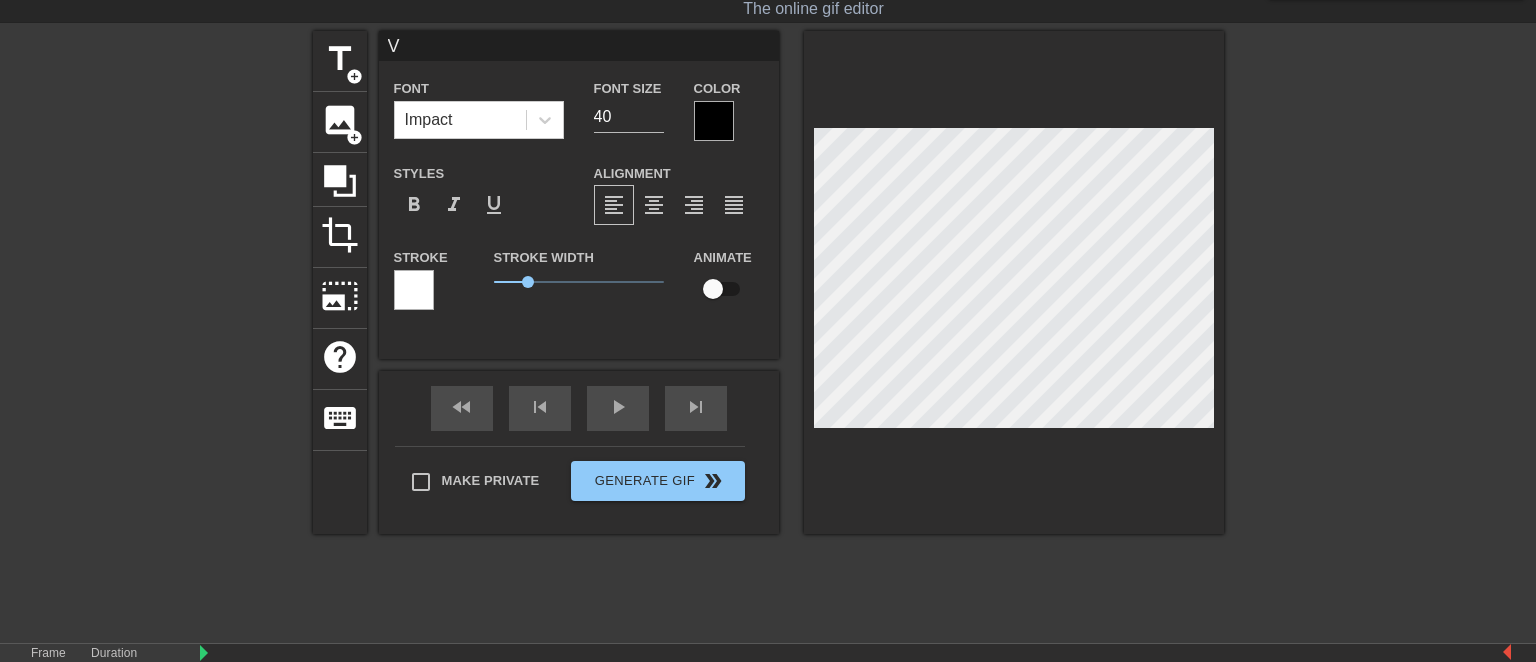 type on "VT" 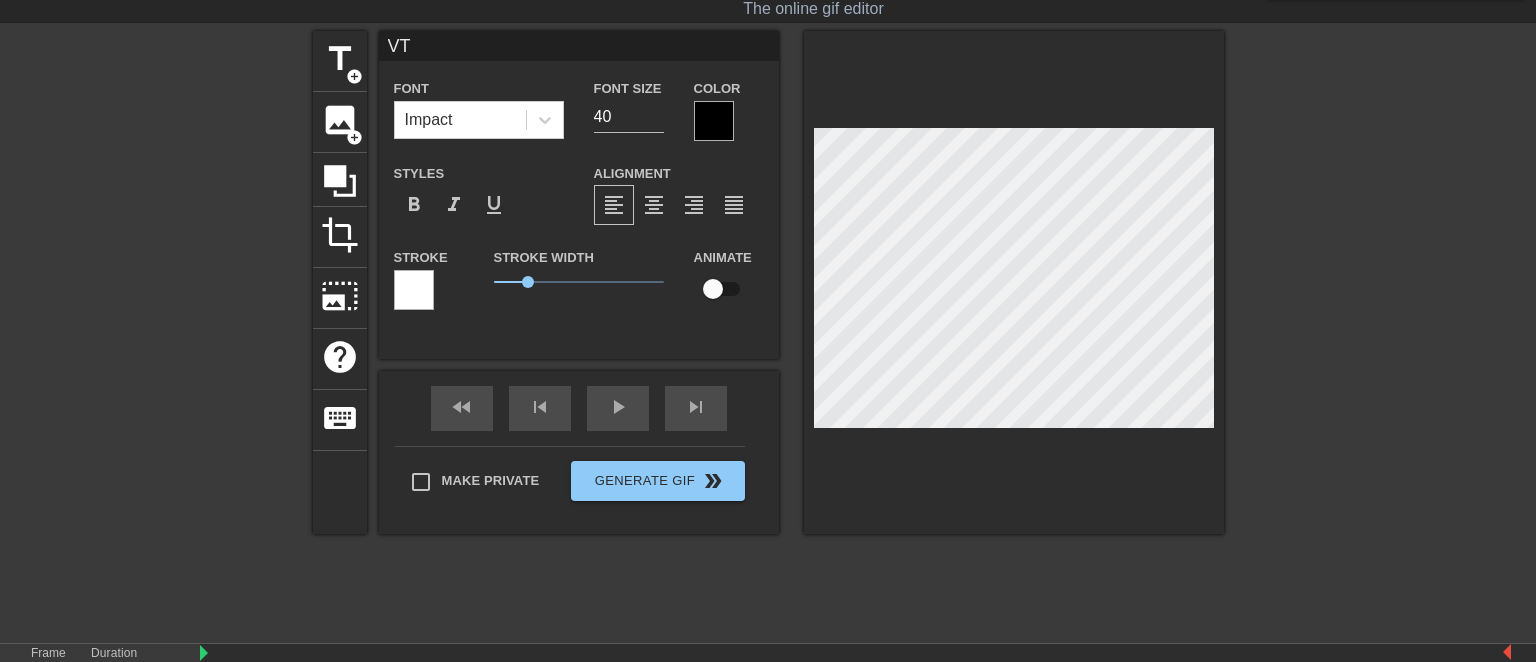 type on "VTO" 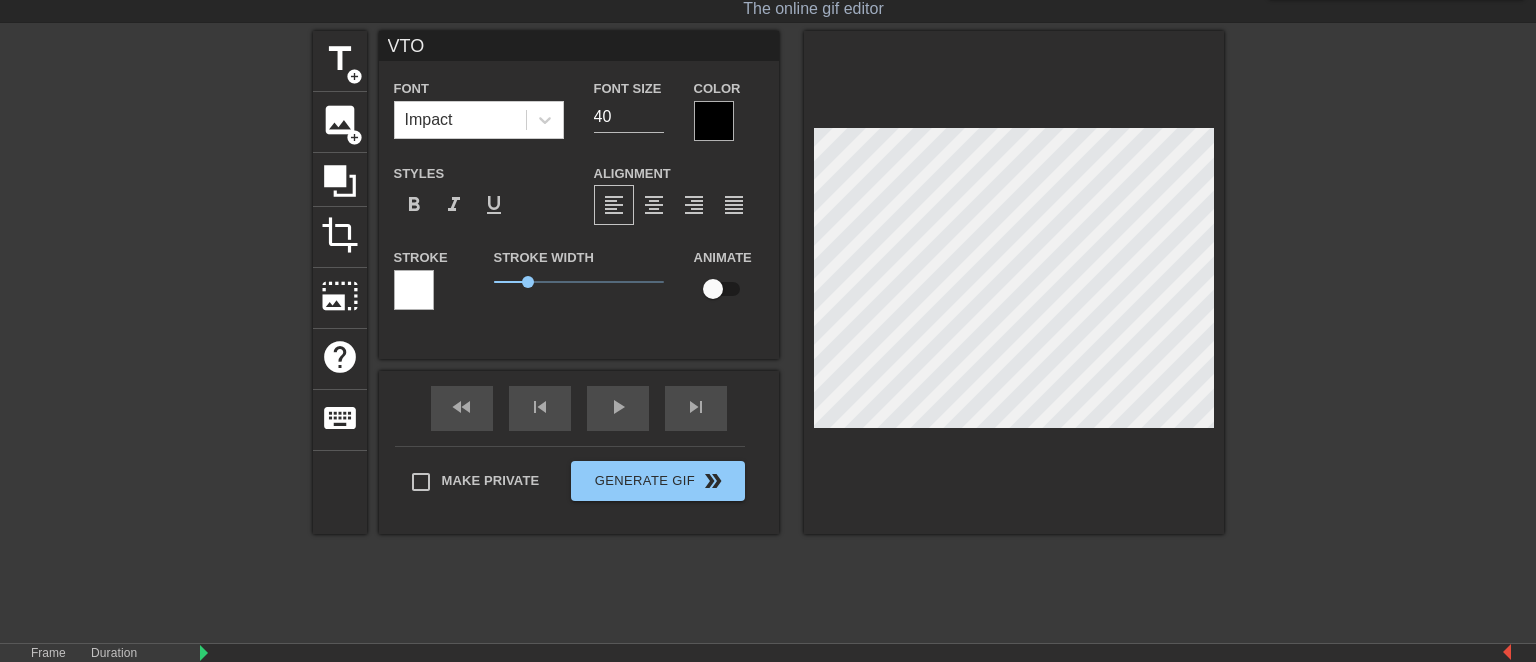 type on "VTO" 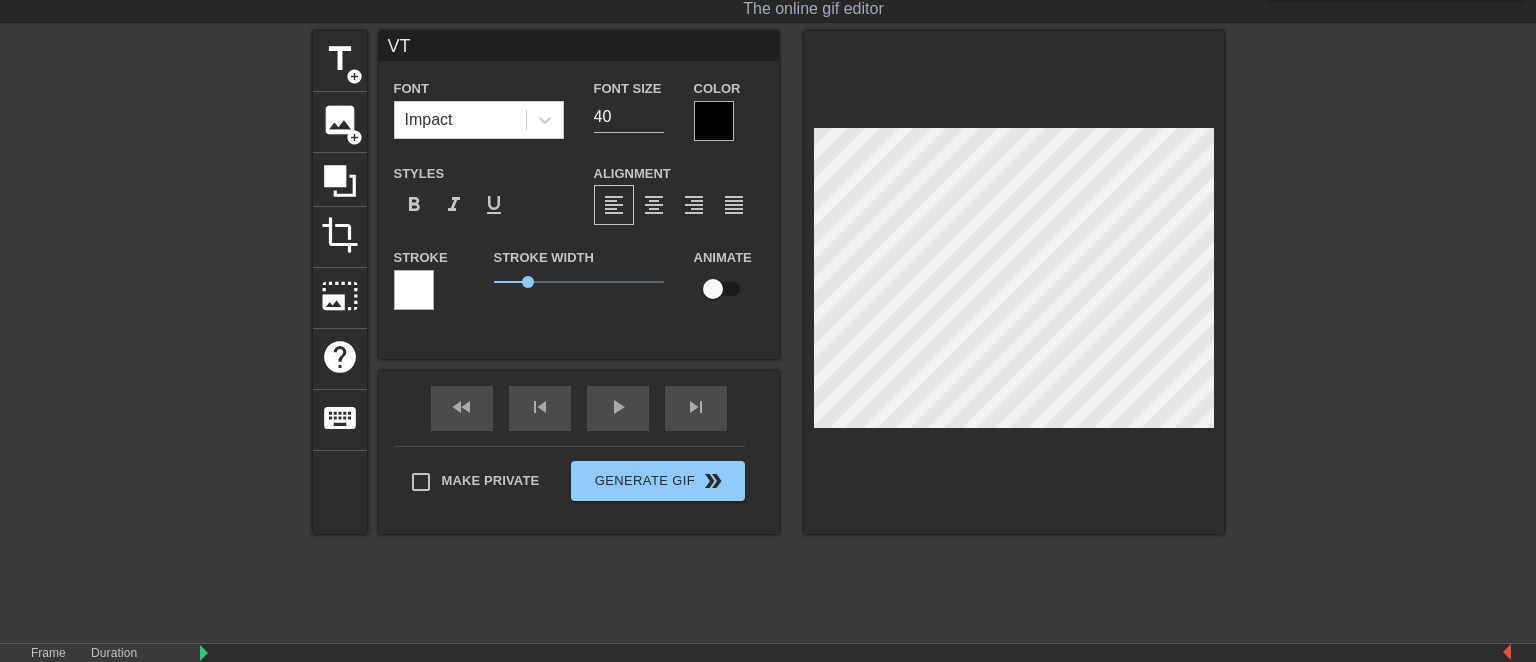 type on "VT" 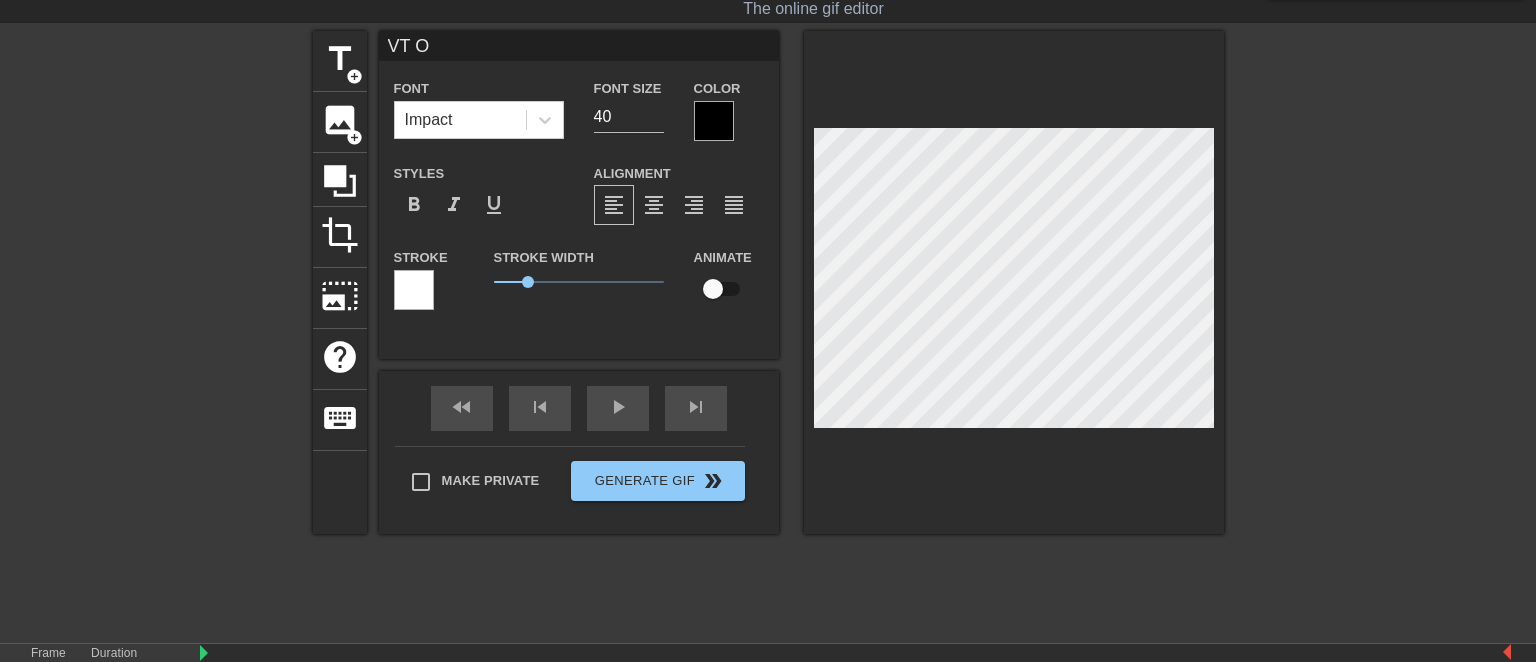 type on "VT OH" 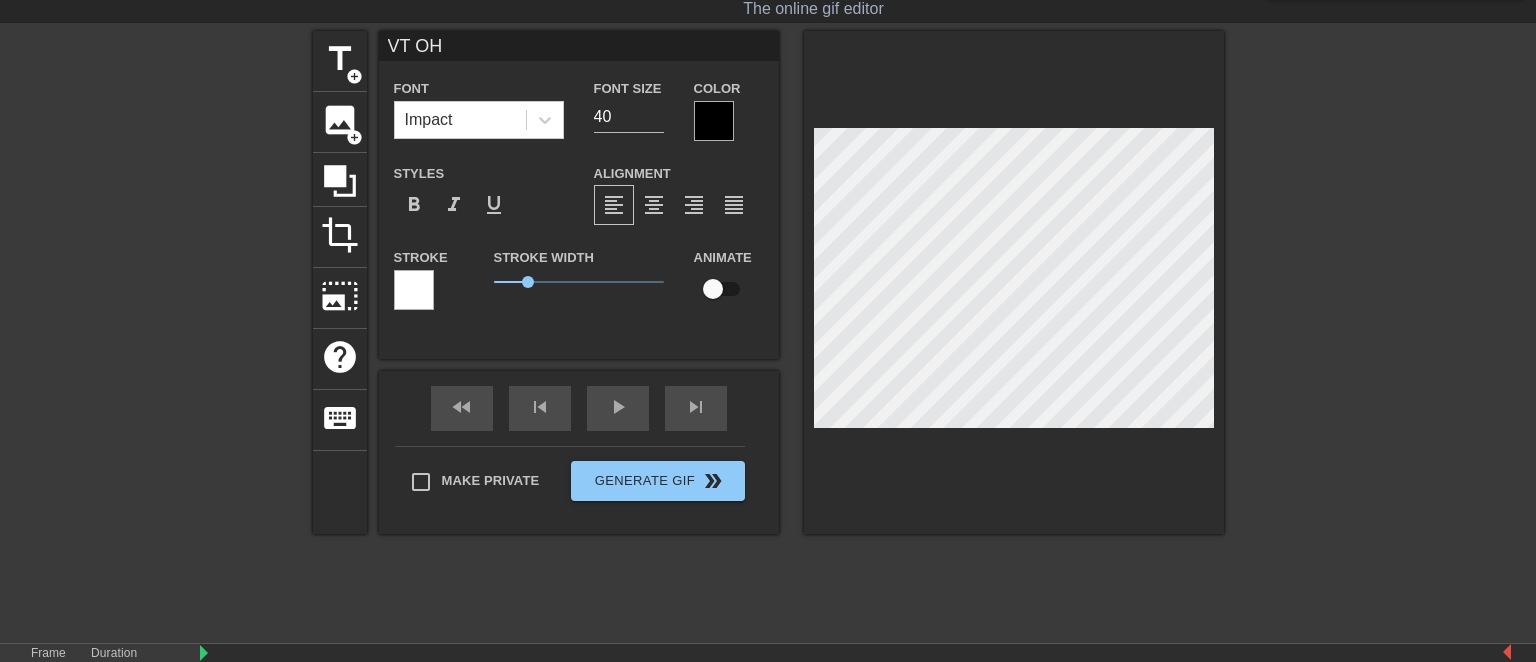 scroll, scrollTop: 0, scrollLeft: 2, axis: horizontal 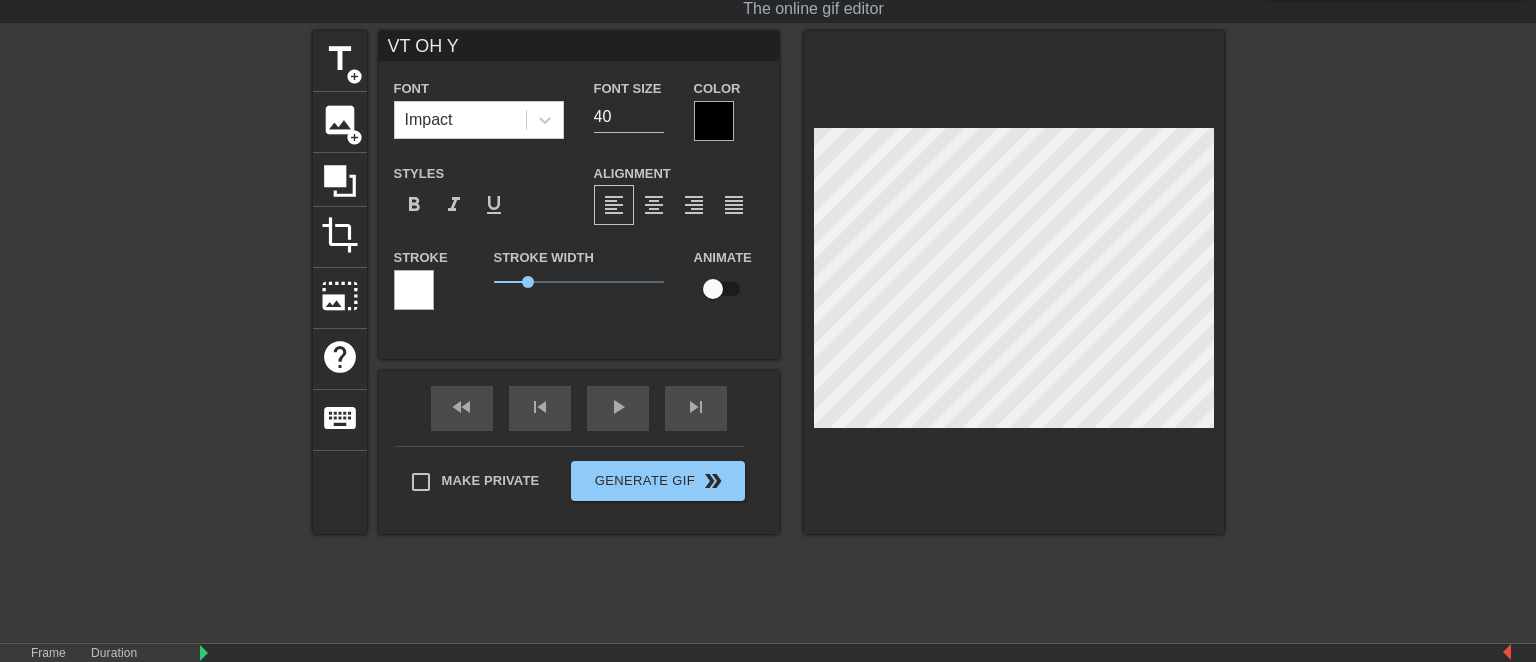 type on "VT OH YE" 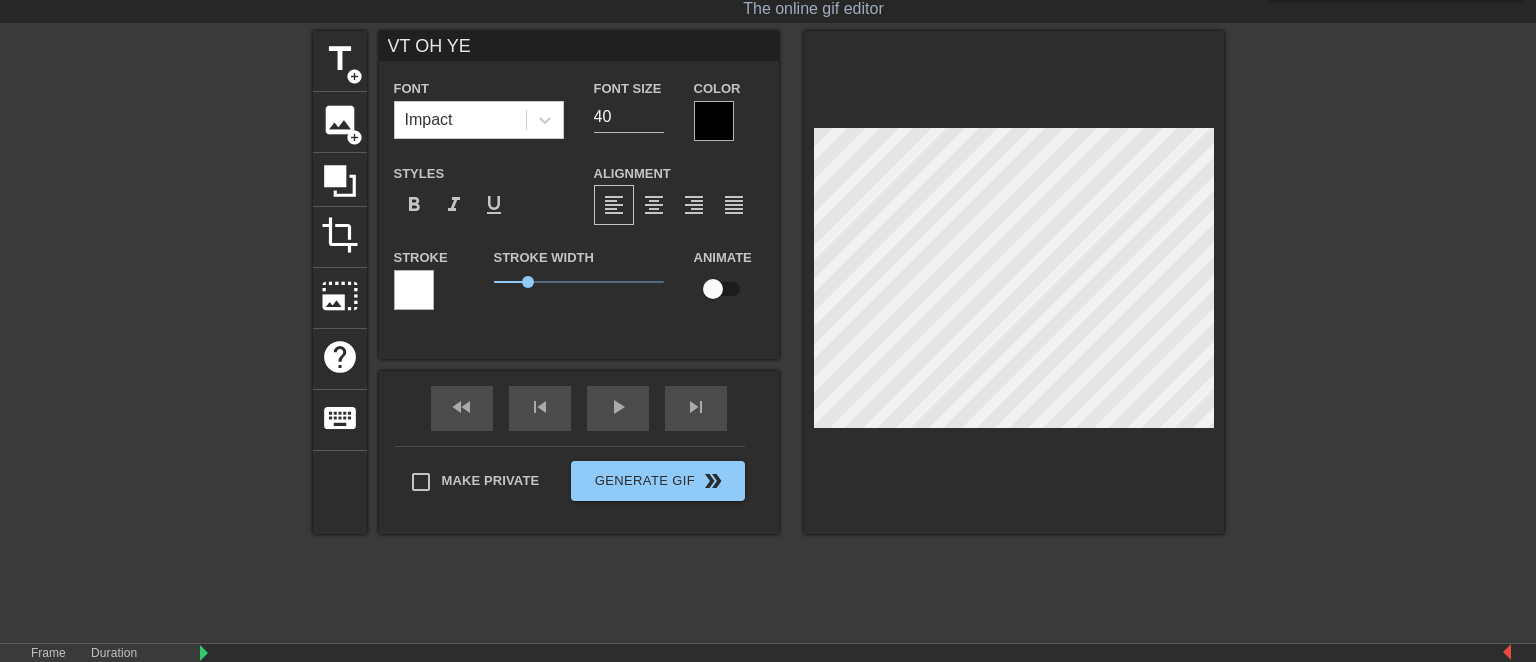 type on "VT OH [PERSON_NAME]" 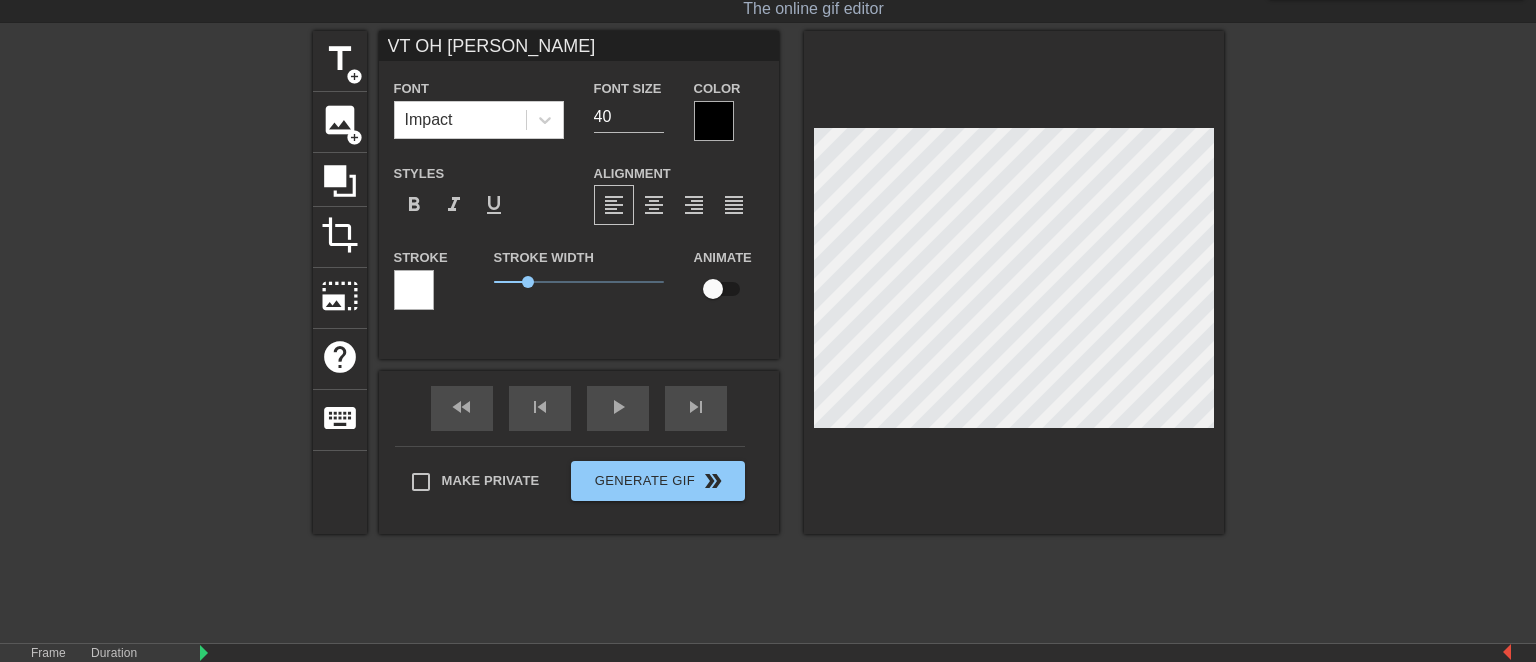 type on "VT OH YEEE" 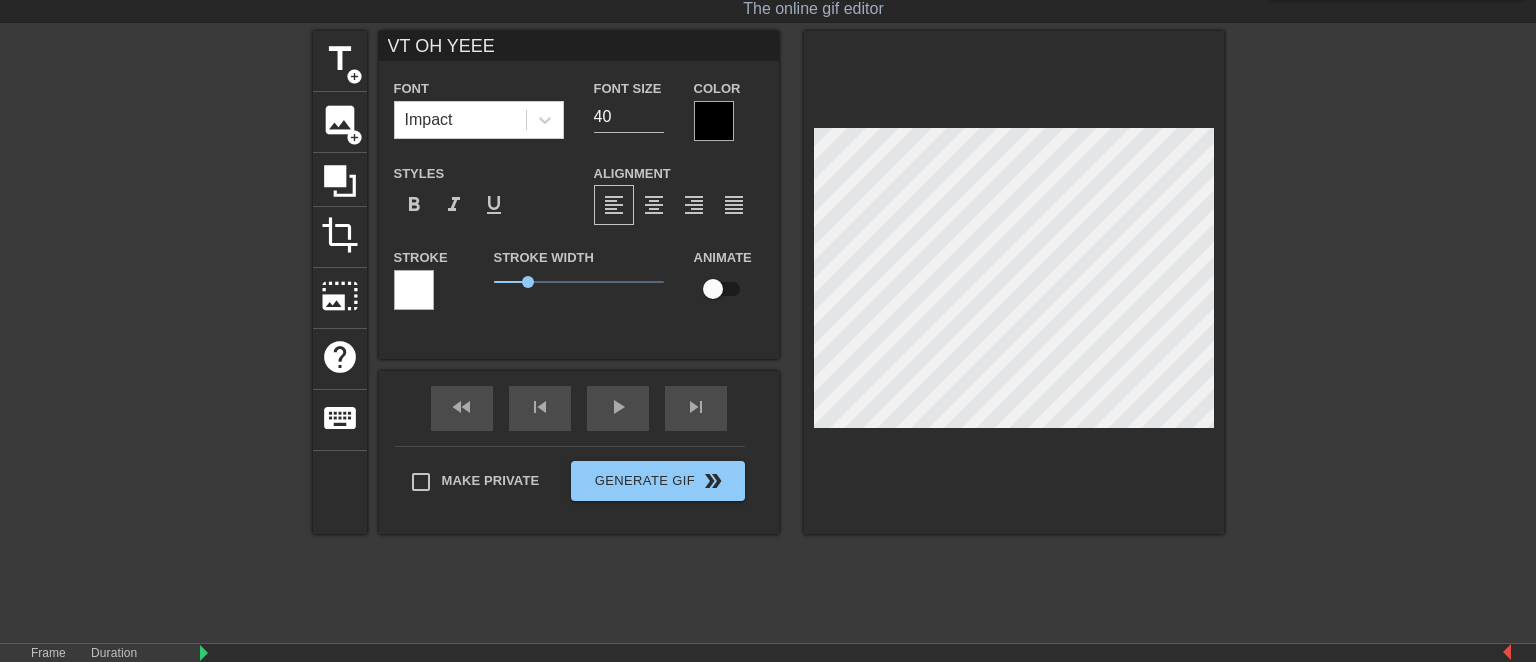 type on "VT OH YEEEE" 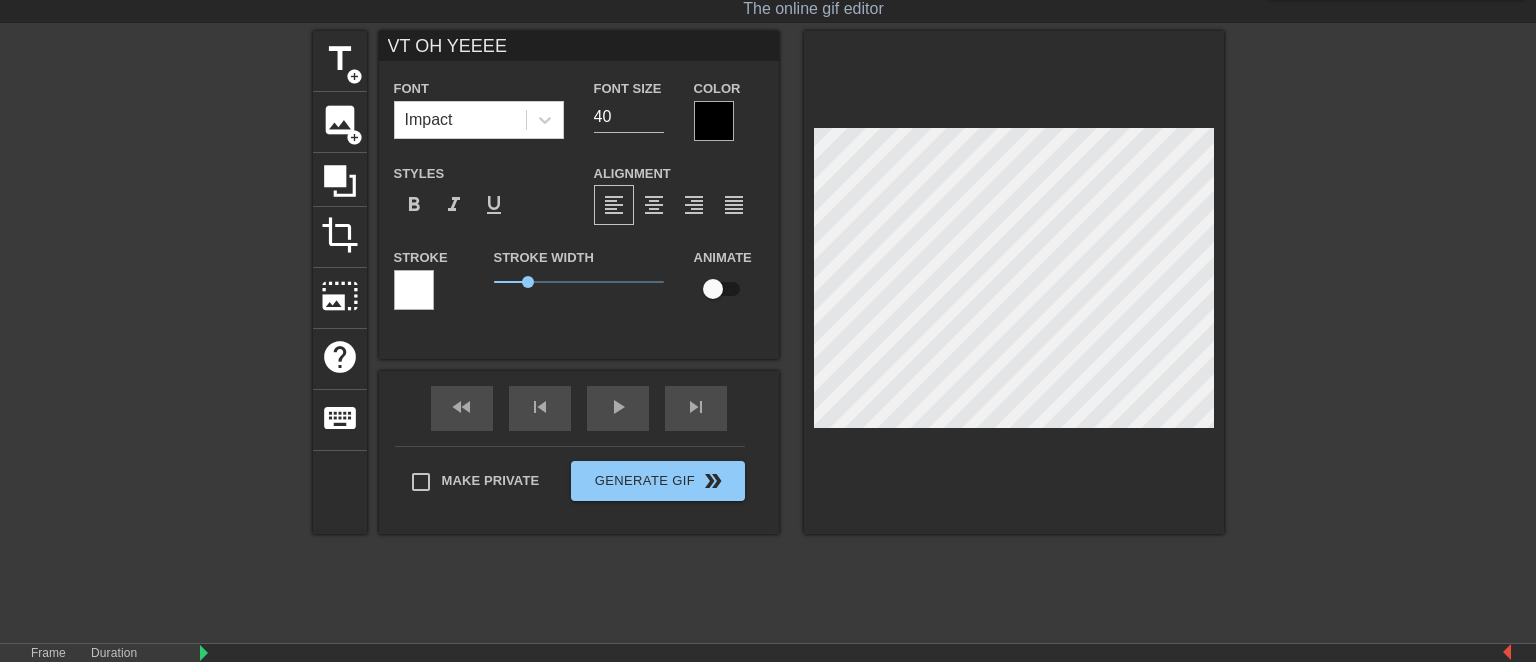 type on "VT OH YEEEEE" 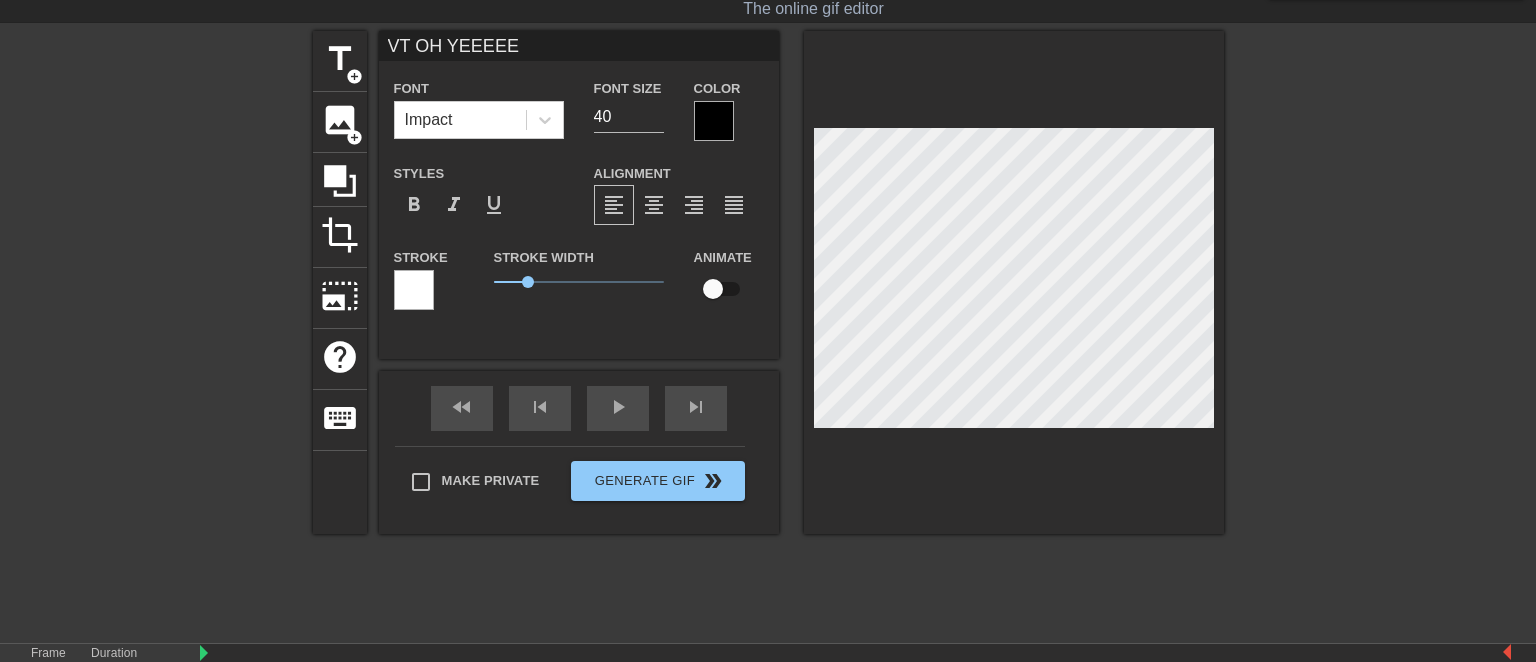 type on "VT OH YEEEEEA" 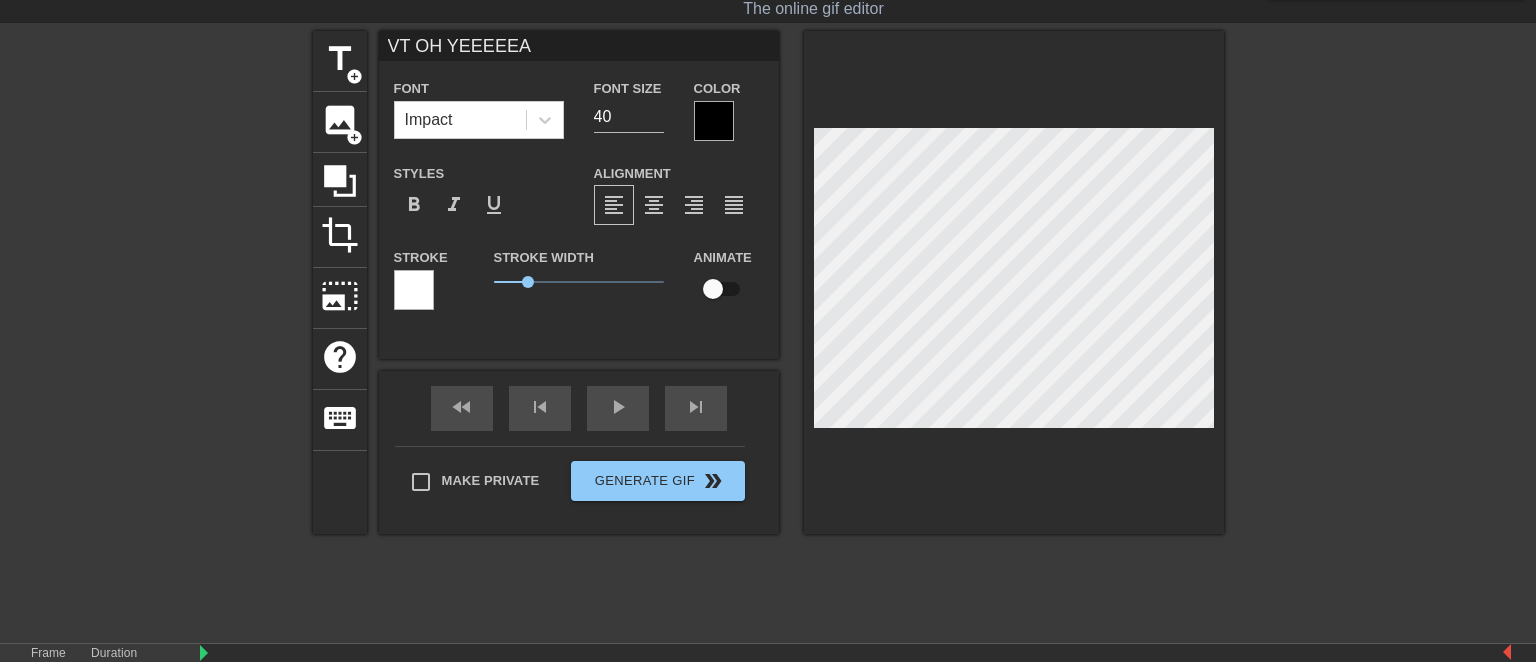 type on "VT OH YEEEEEAA" 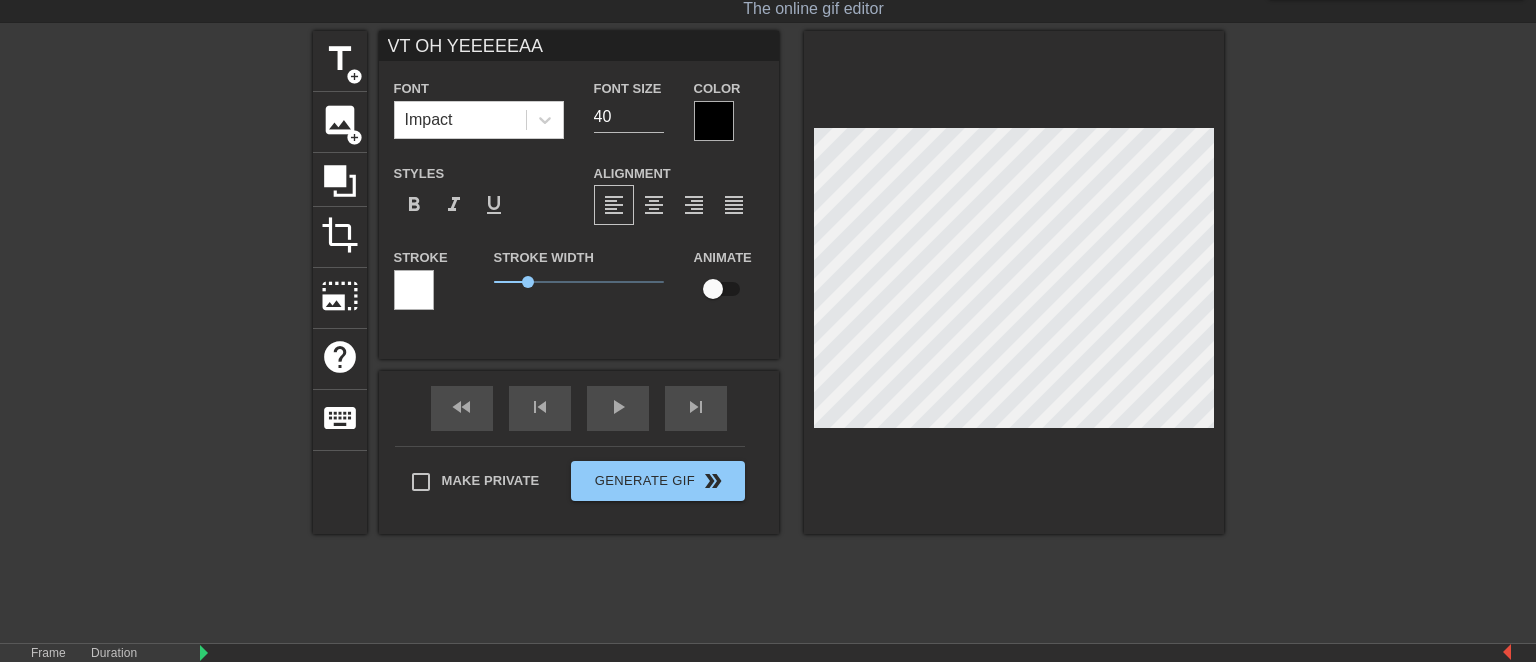 type on "VT OH YEEEEEAAA" 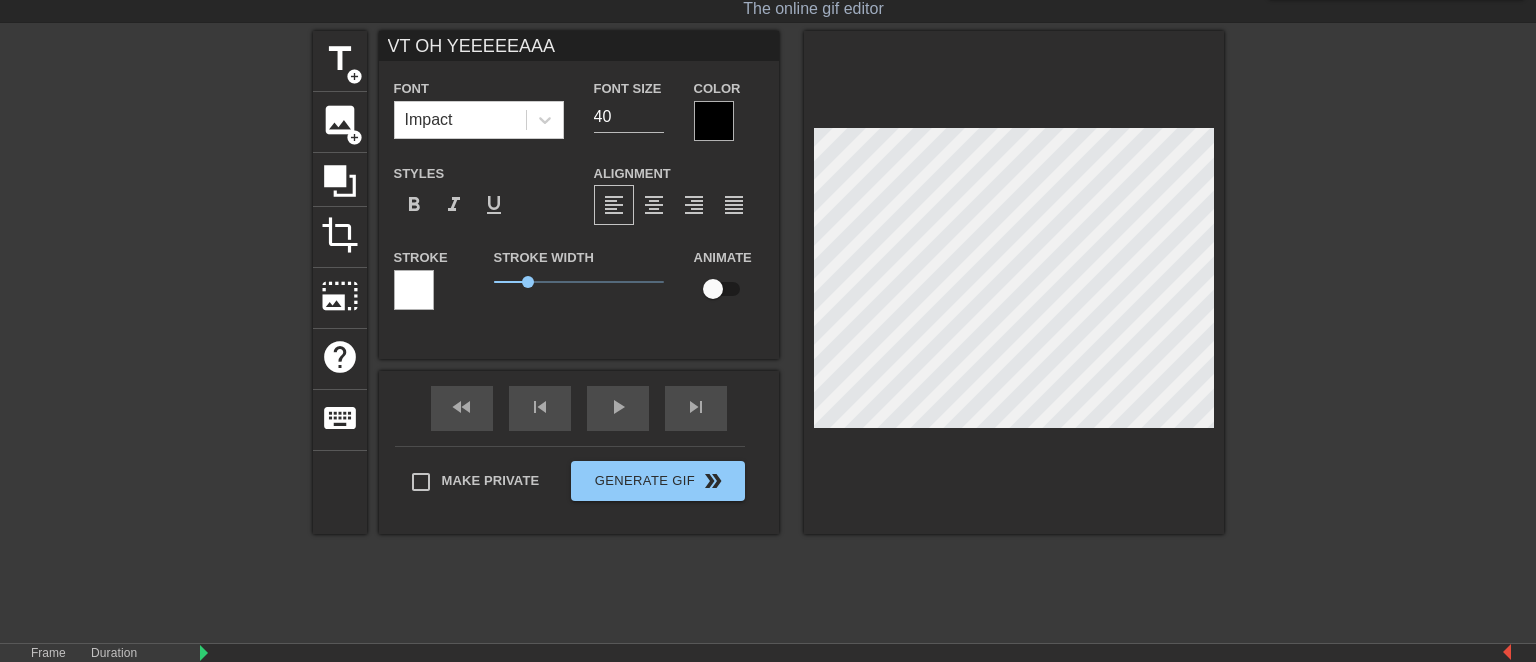 type on "VT OH YEEEEEAAAA" 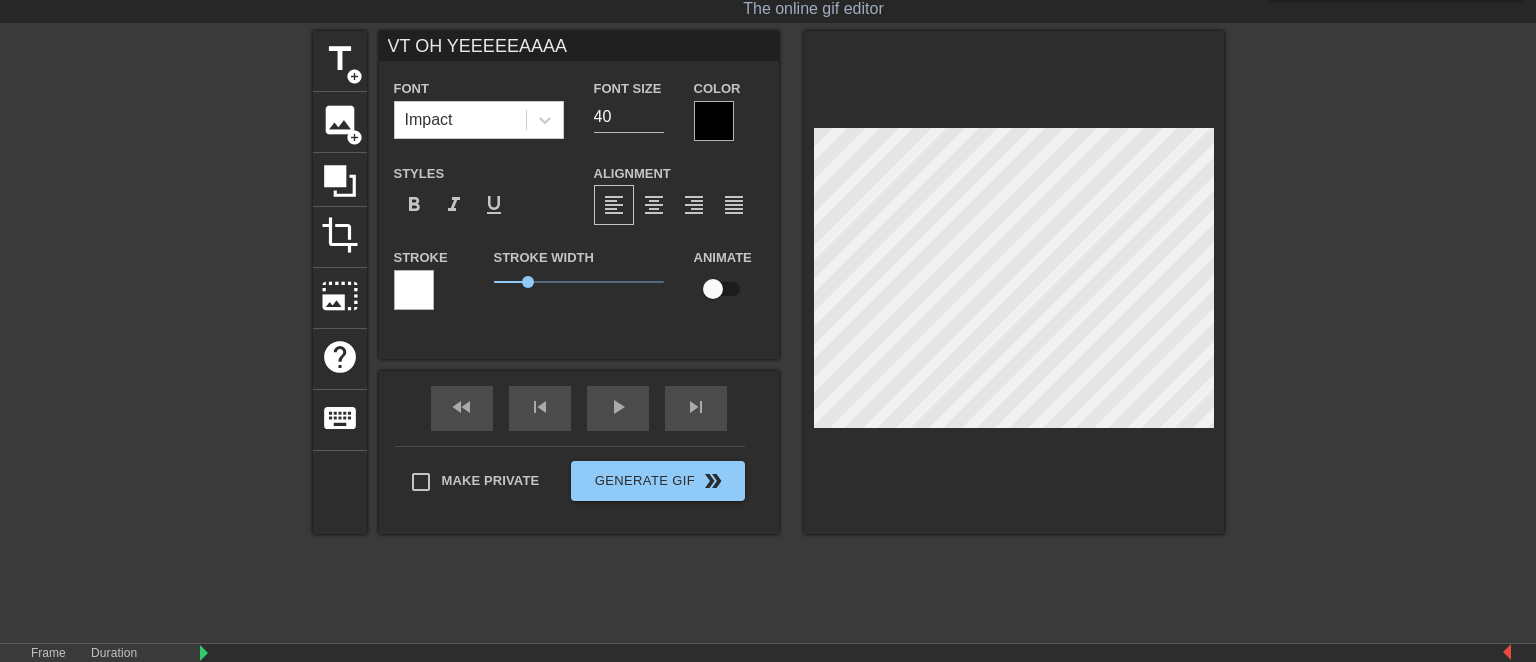 type on "VT OH YEEEEEAAAAH" 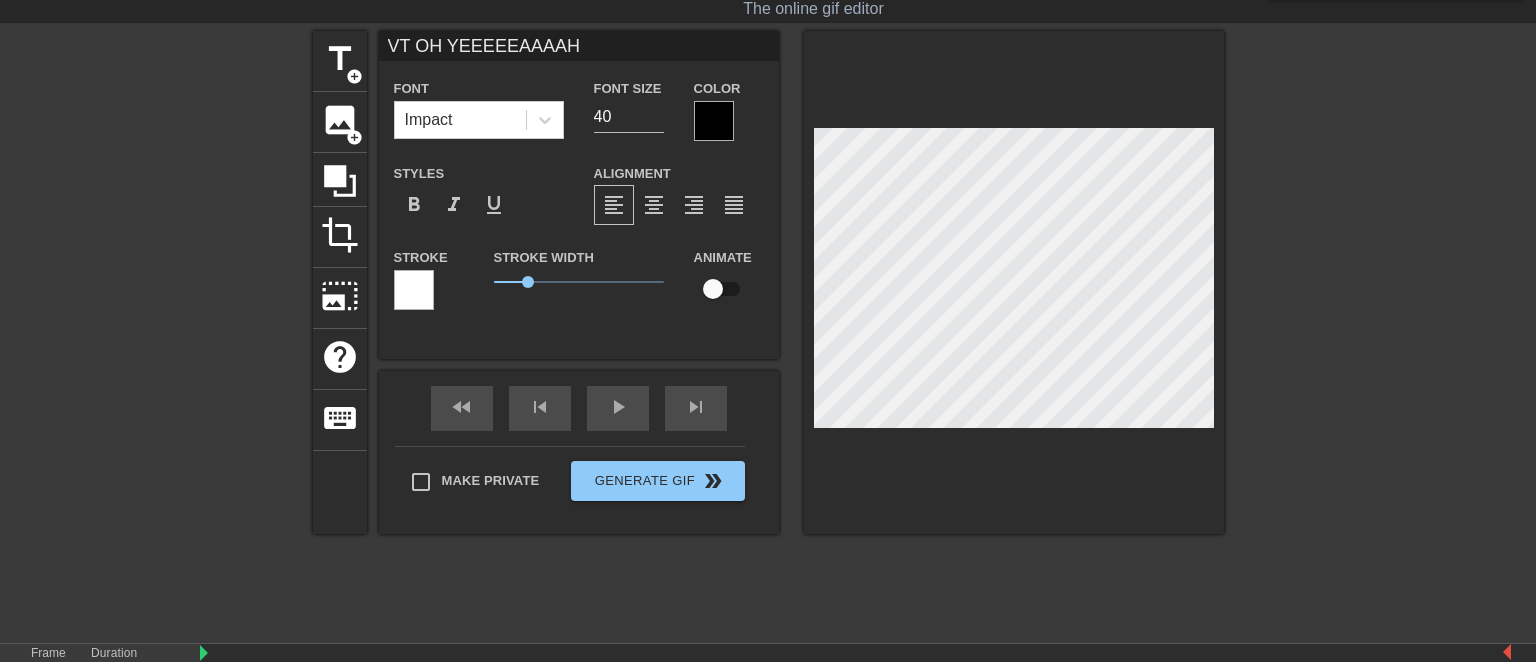 type on "VT OH YEEEEEAAAAHH" 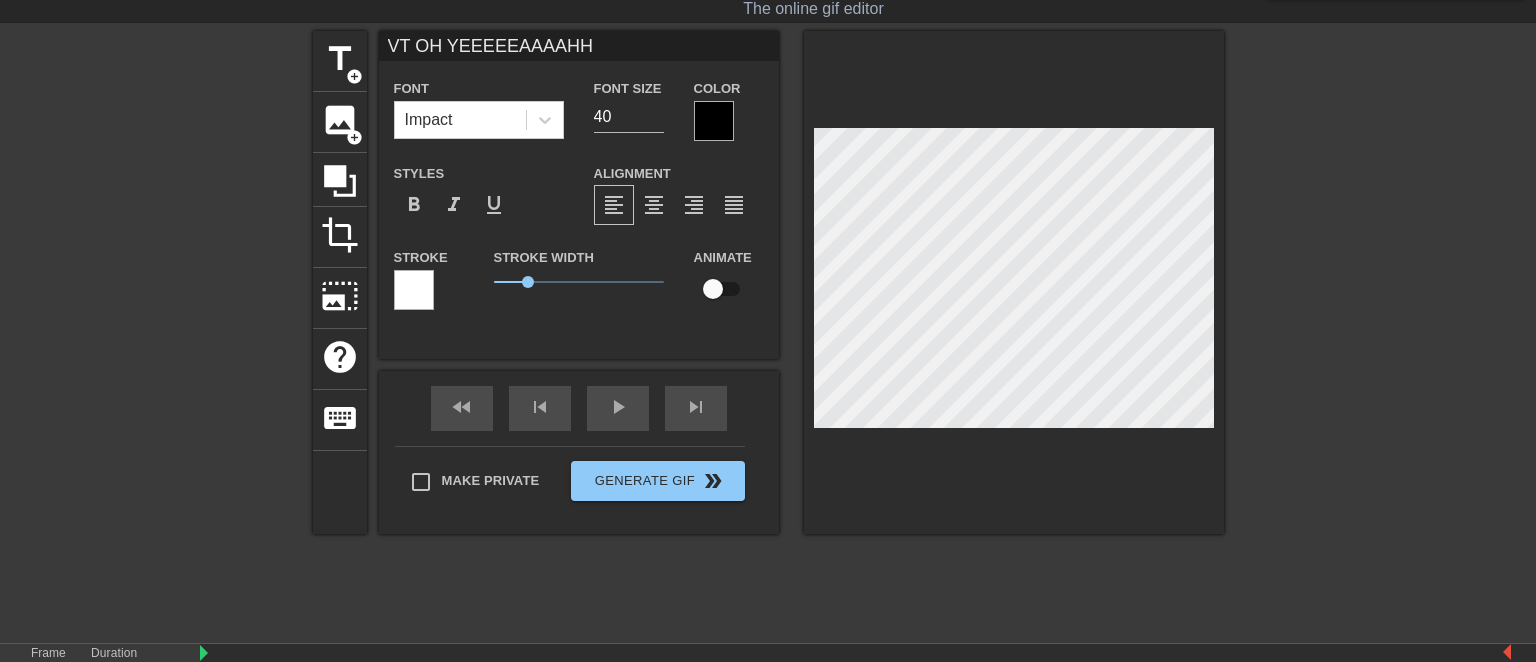 type on "VT OH YEEEEEAAAAHHH" 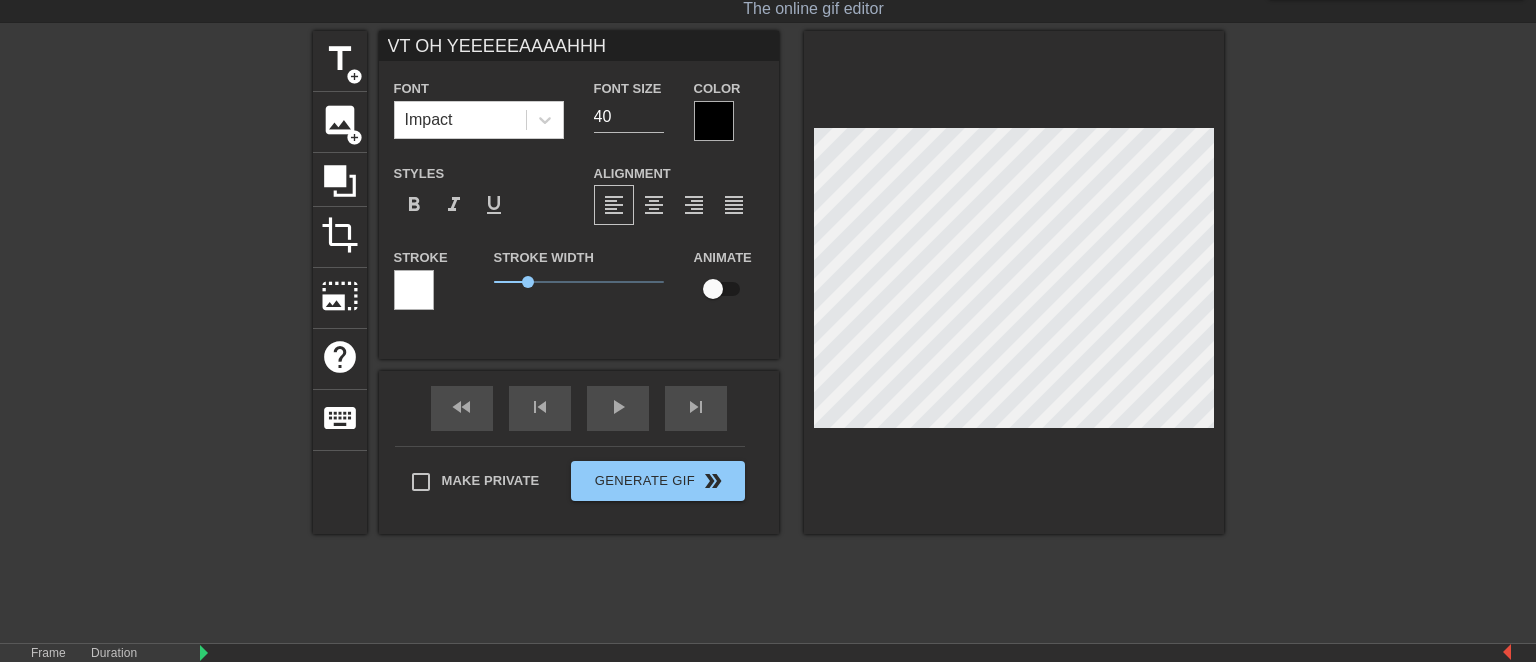scroll, scrollTop: 0, scrollLeft: 9, axis: horizontal 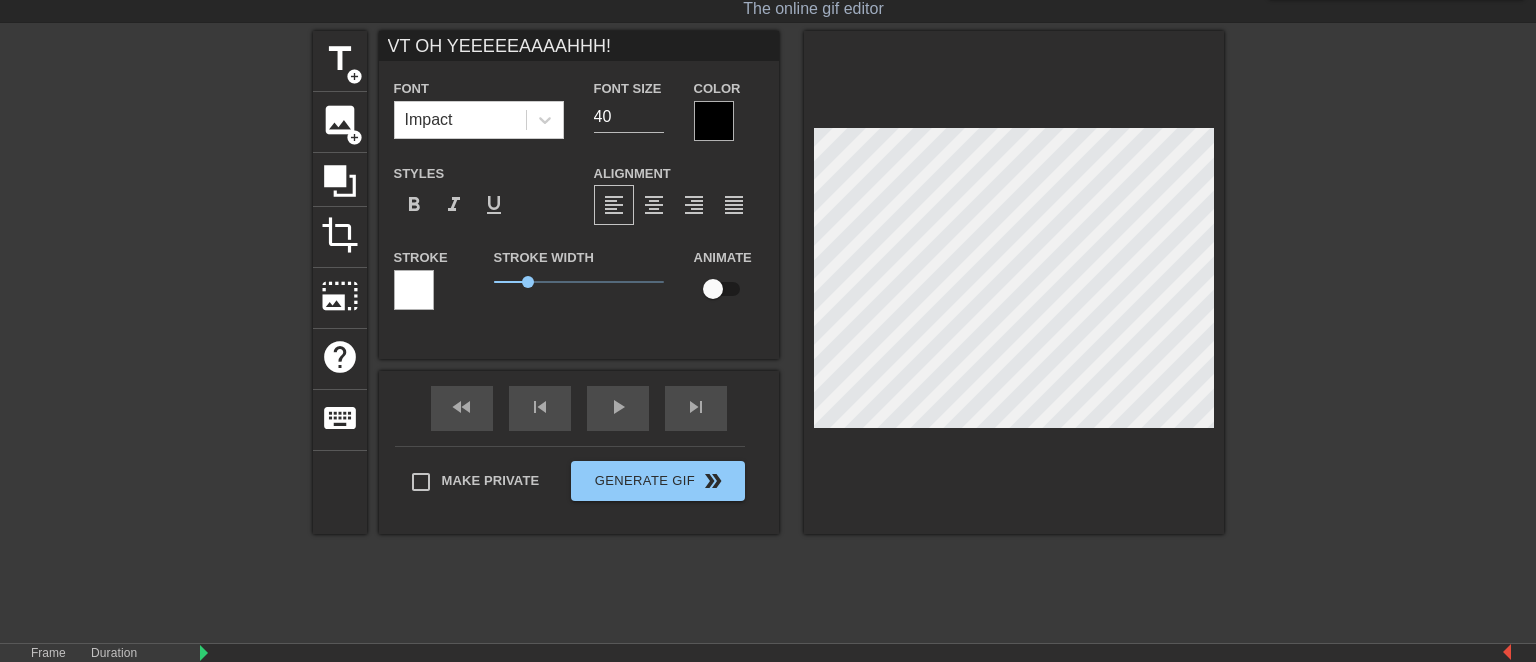 type on "VT OH YEEEEEAAAAHHH!!" 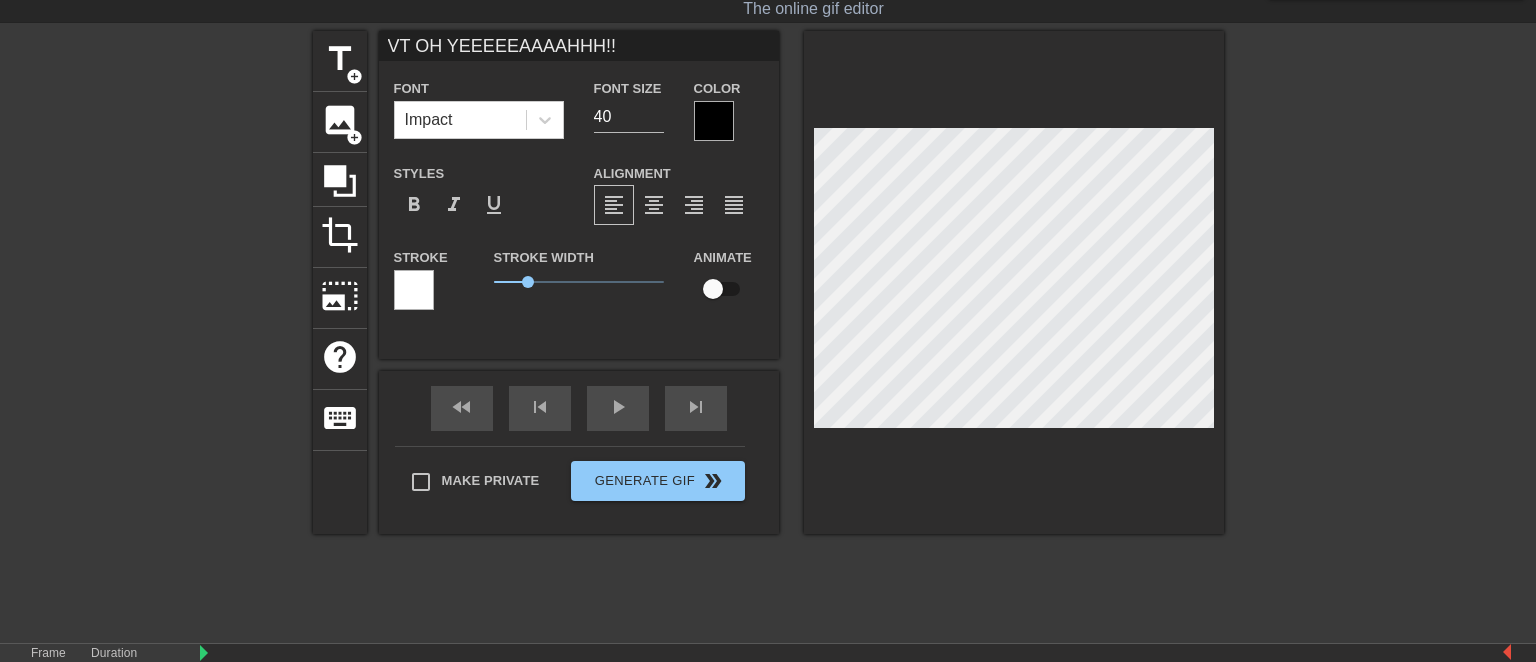 scroll, scrollTop: 0, scrollLeft: 10, axis: horizontal 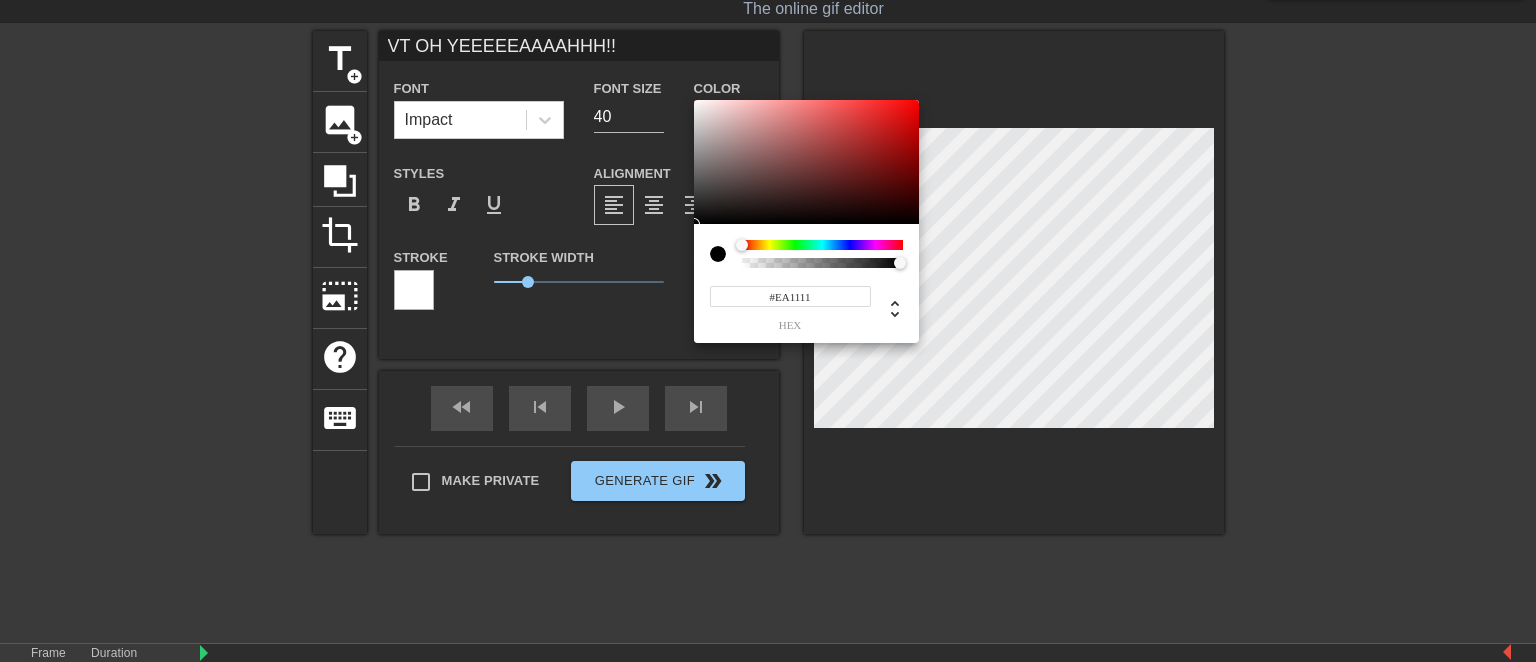 click at bounding box center [806, 162] 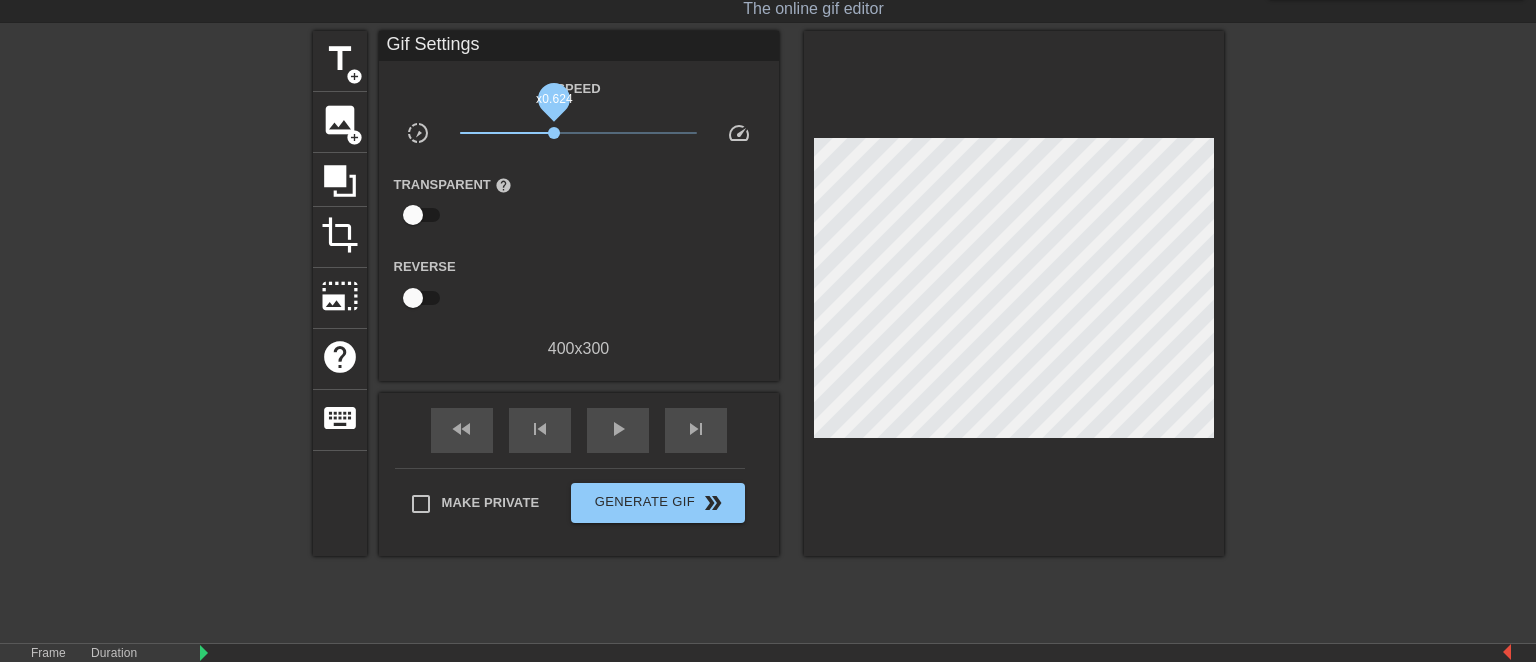 drag, startPoint x: 582, startPoint y: 131, endPoint x: 554, endPoint y: 131, distance: 28 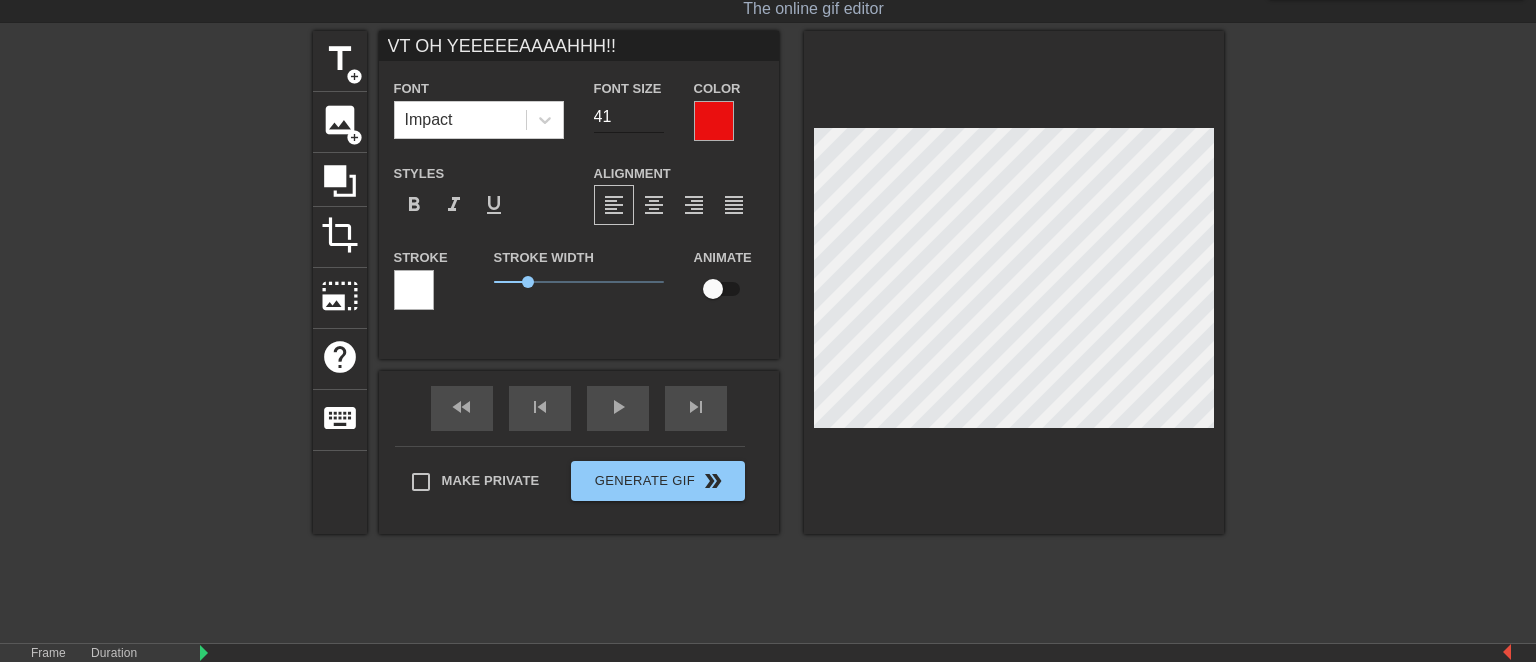 type on "41" 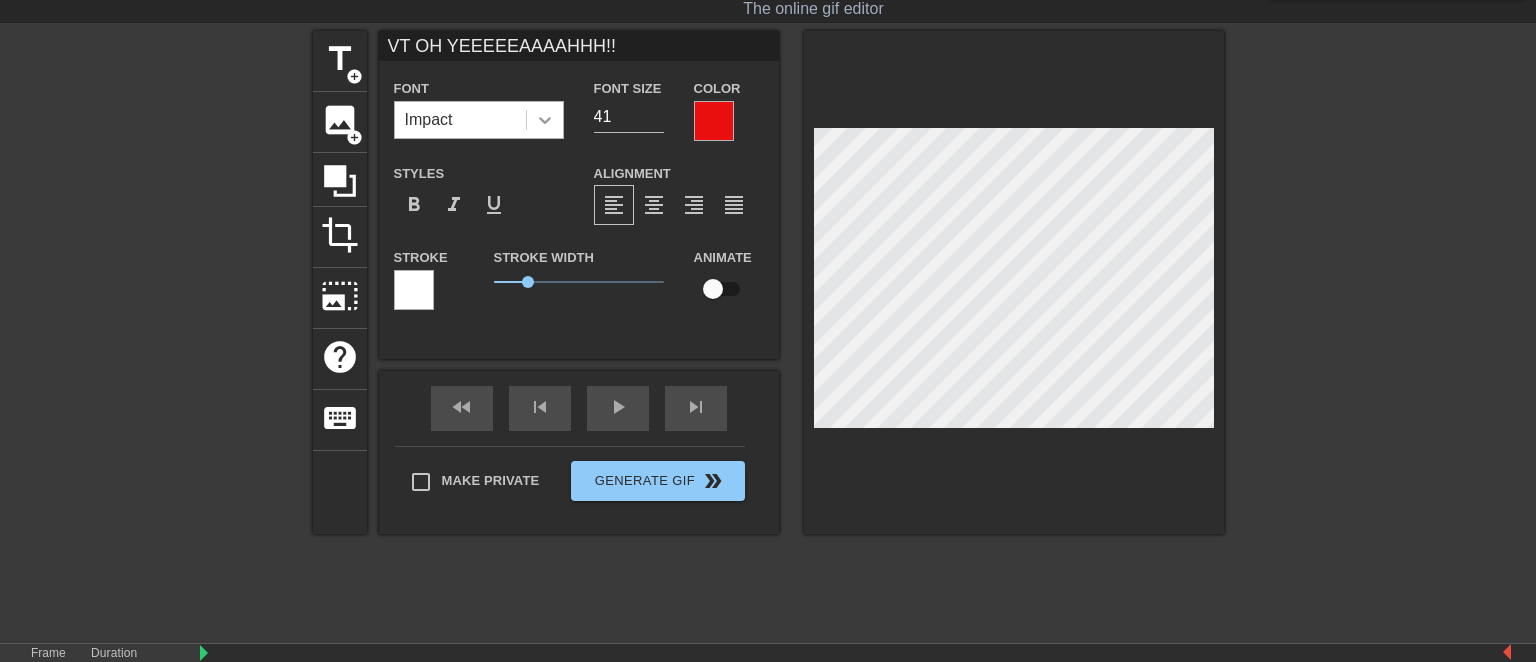 click at bounding box center (545, 120) 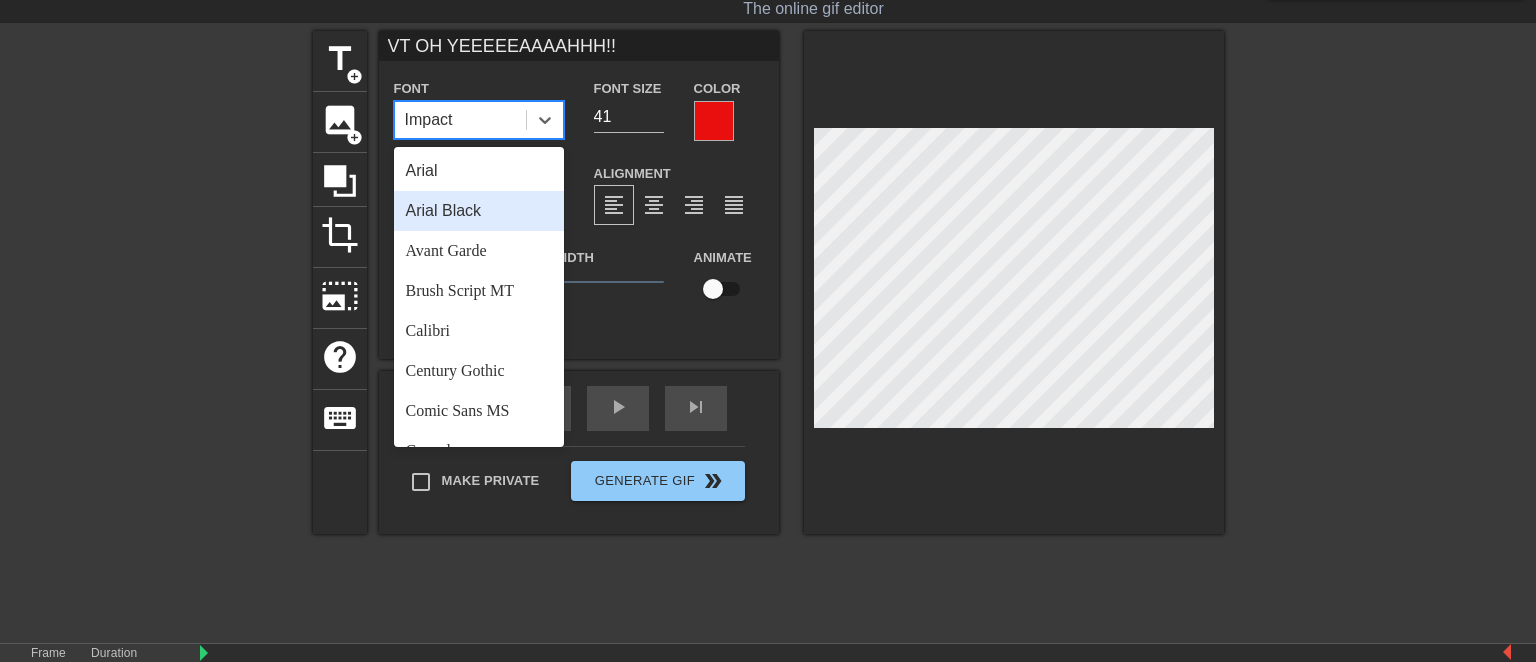 click on "Arial Black" at bounding box center (479, 211) 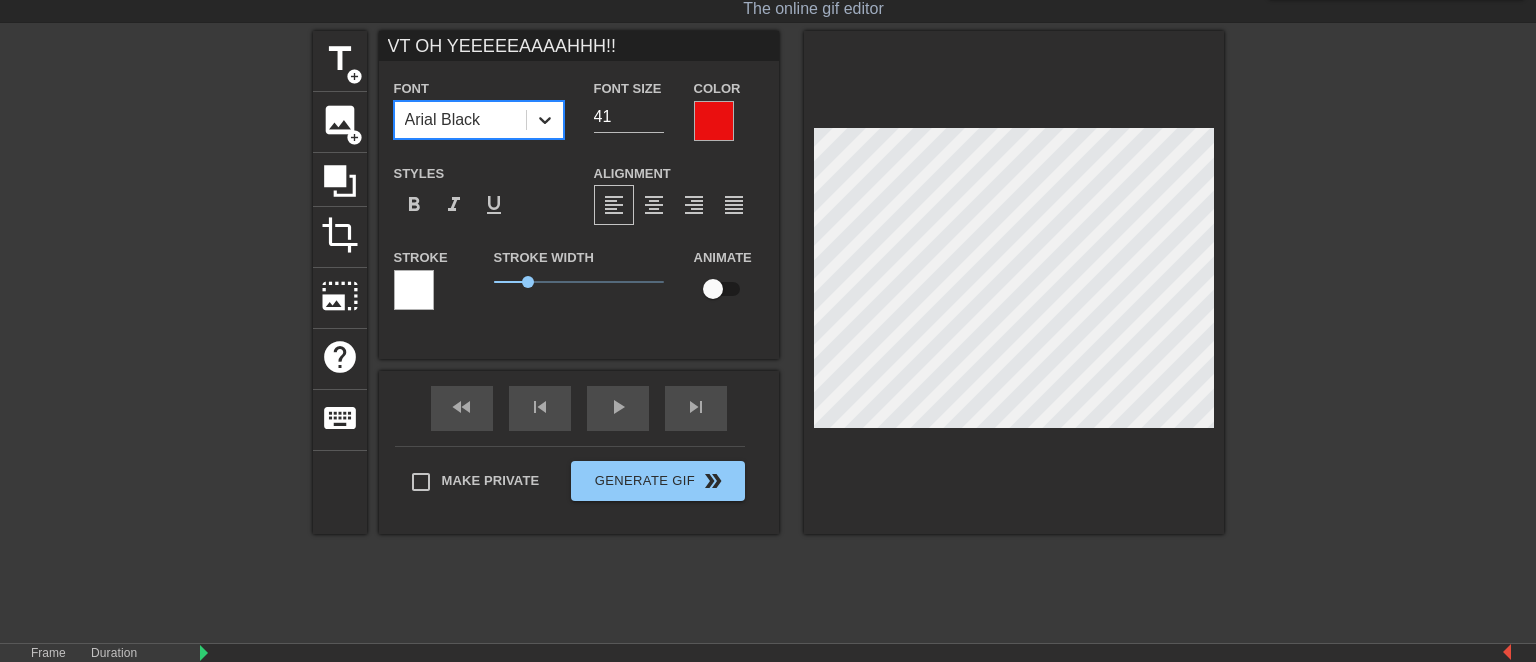 click 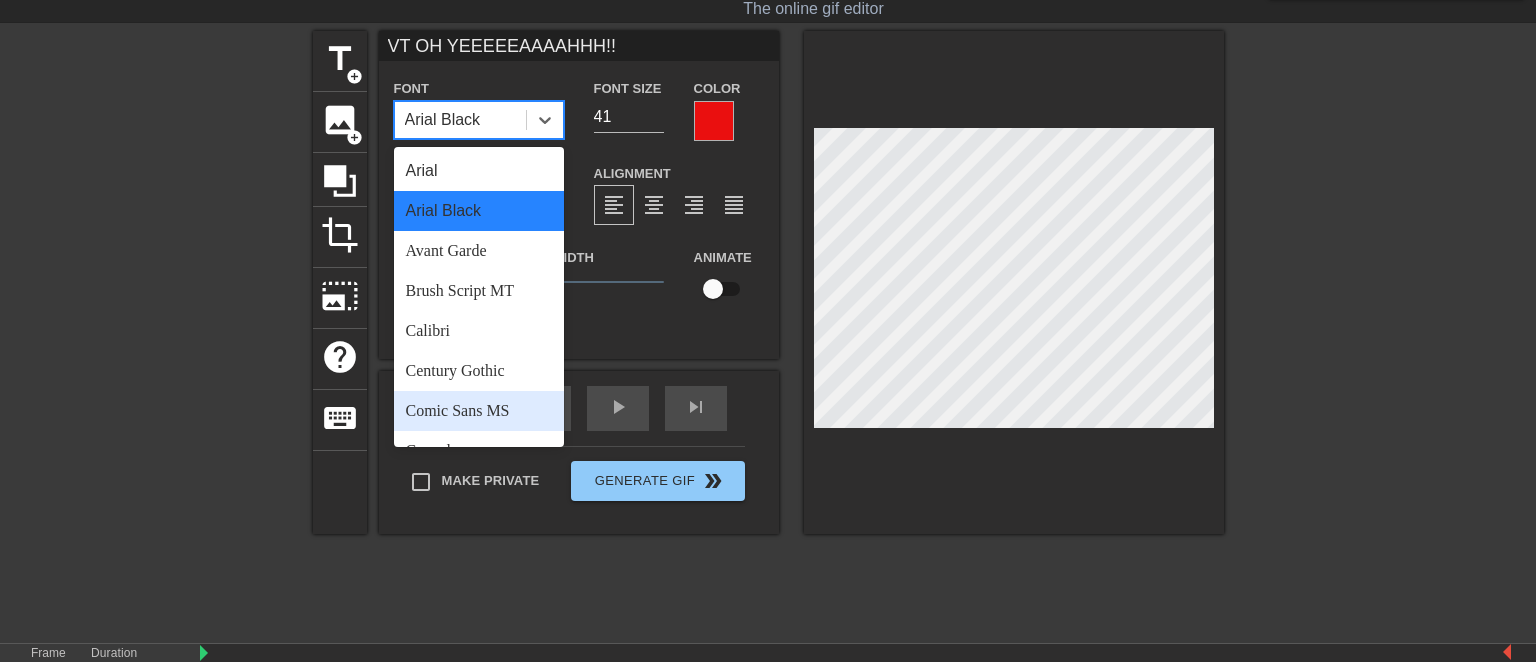 scroll, scrollTop: 518, scrollLeft: 0, axis: vertical 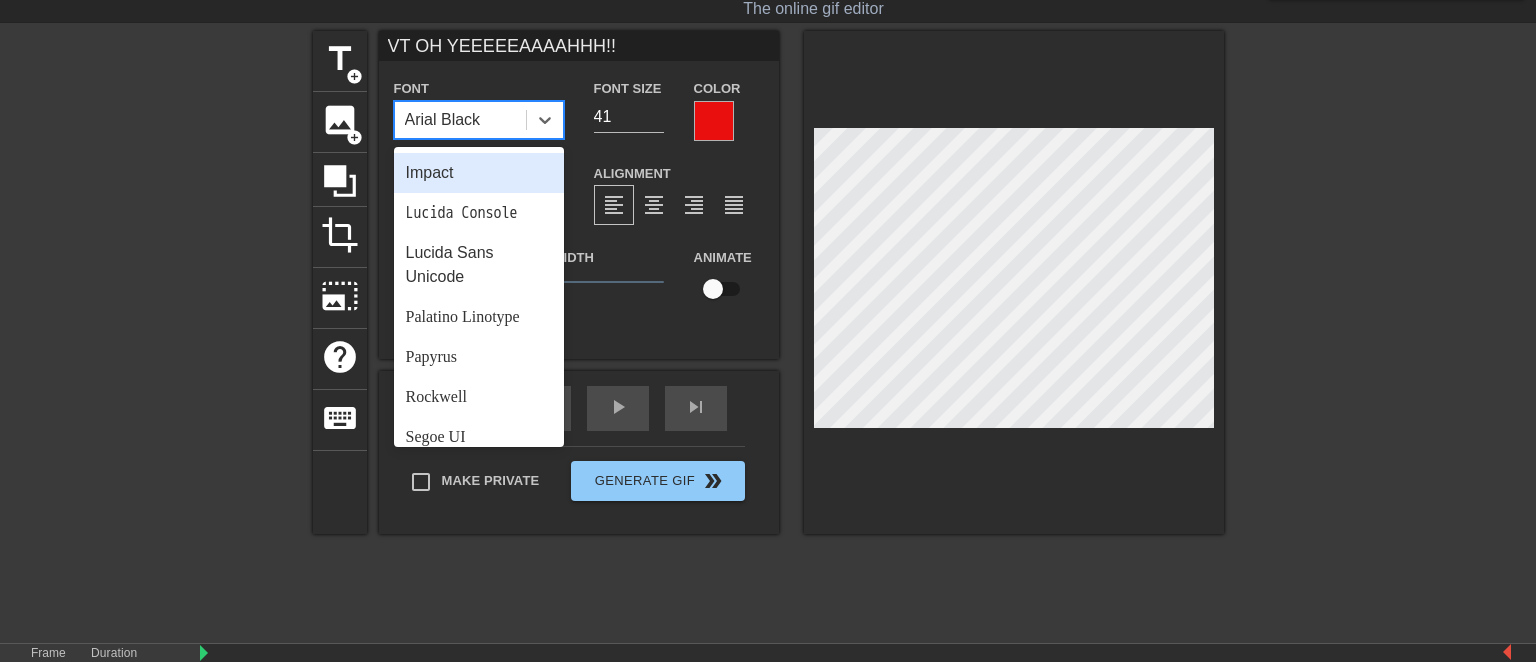 click on "Impact" at bounding box center (479, 173) 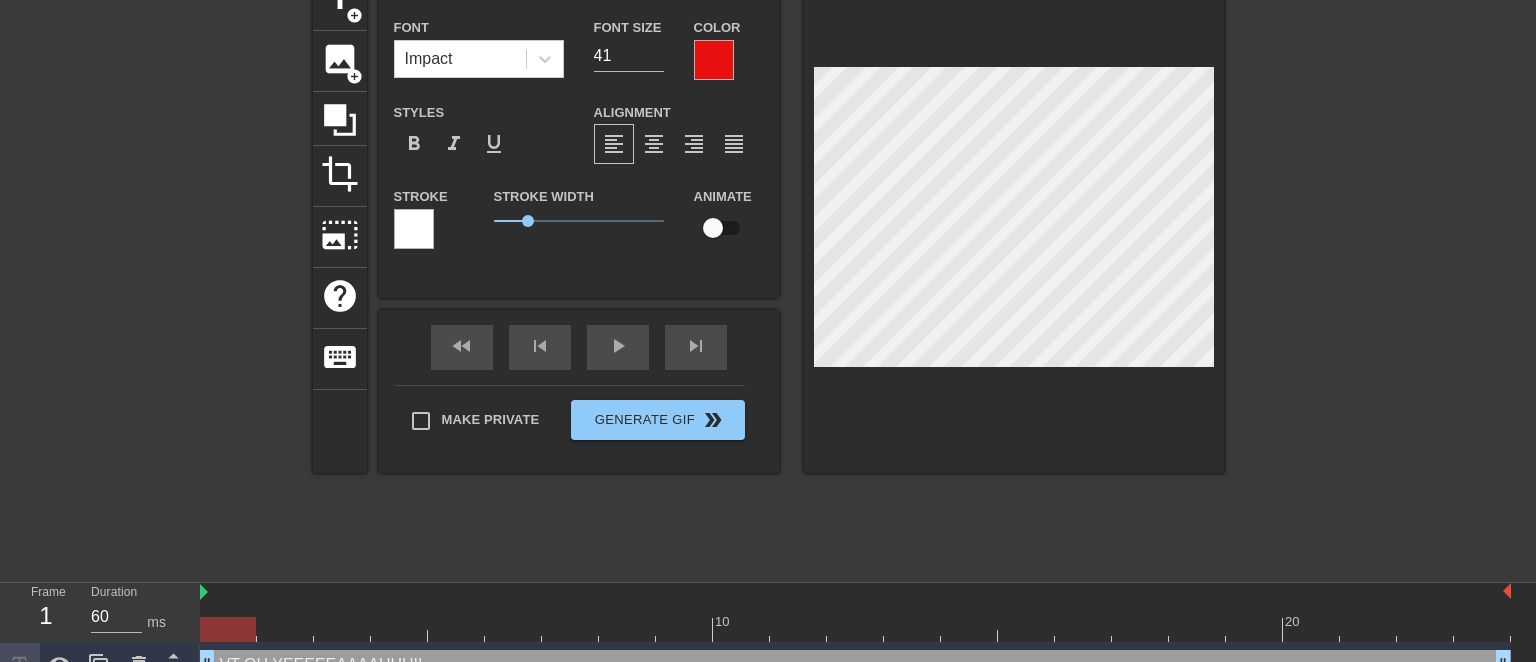 scroll, scrollTop: 139, scrollLeft: 0, axis: vertical 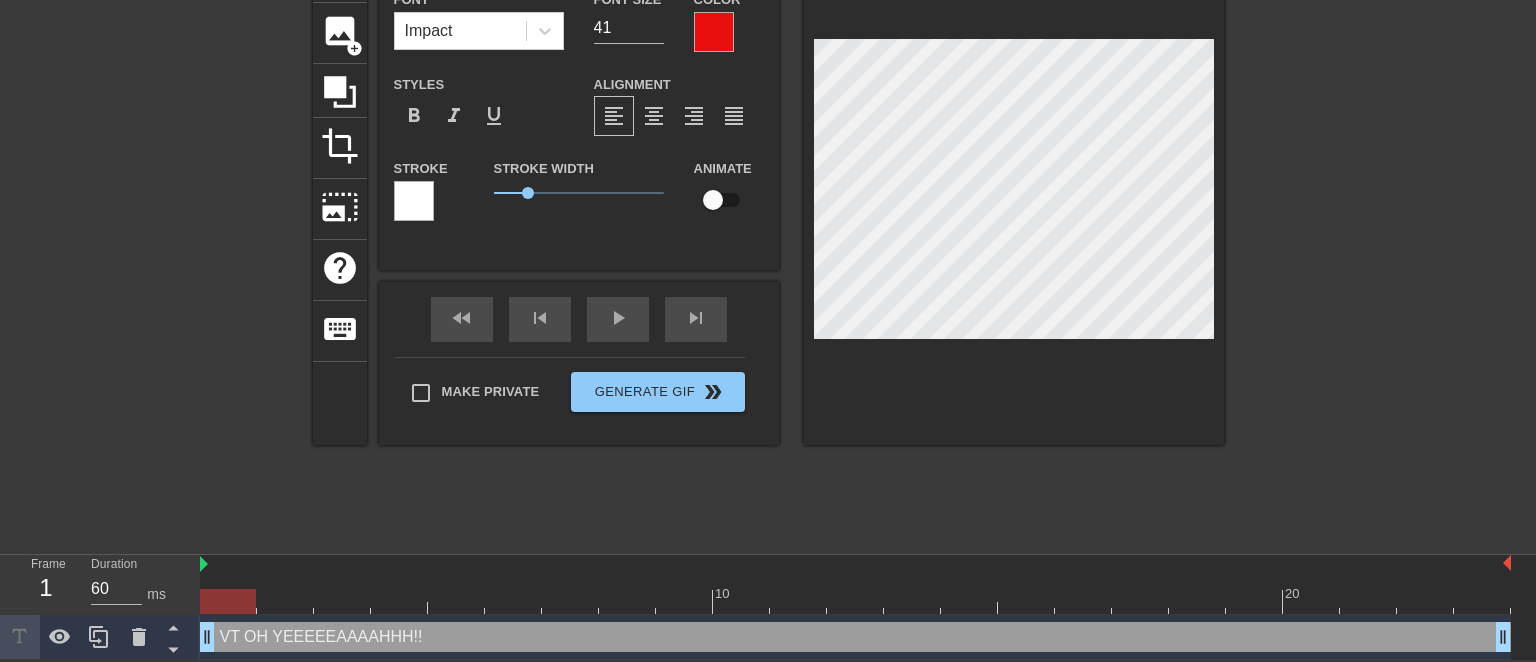 click at bounding box center [713, 200] 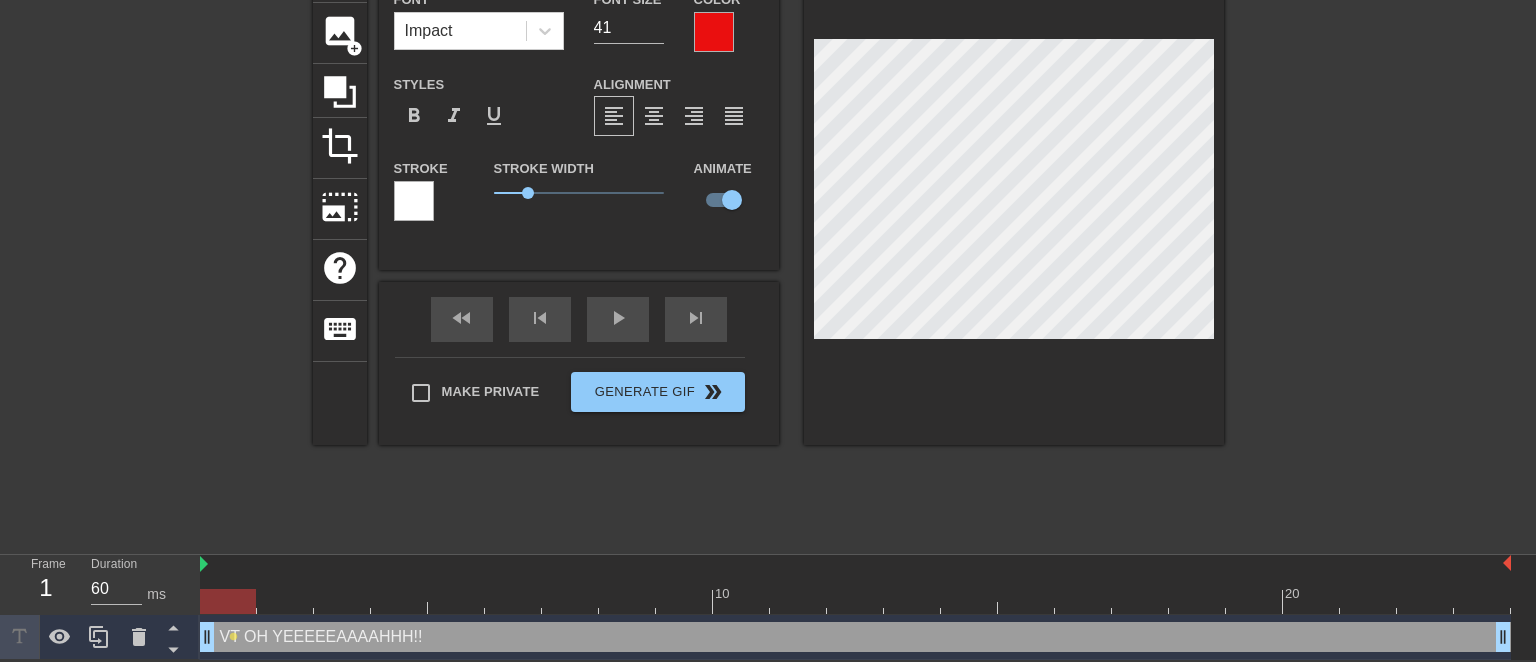 click at bounding box center (1014, 193) 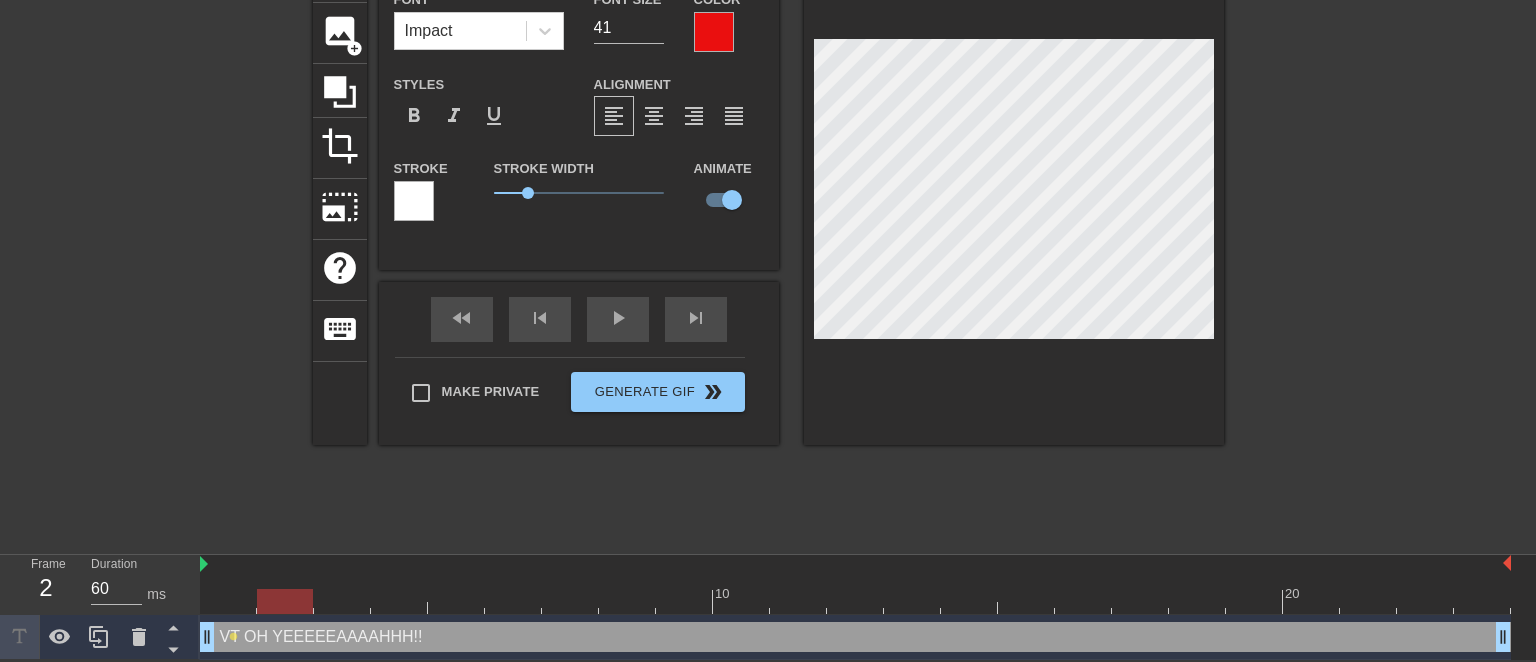 click at bounding box center [855, 601] 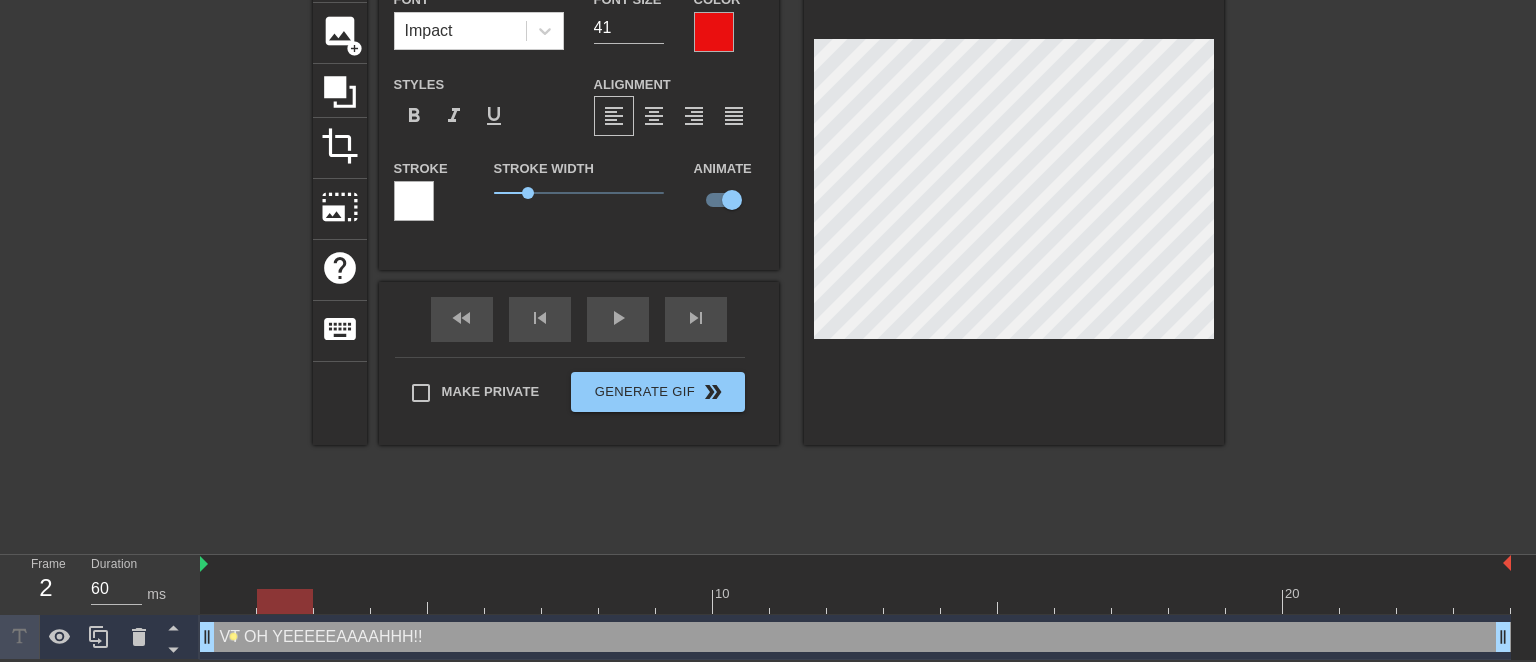 click on "lens" at bounding box center (233, 636) 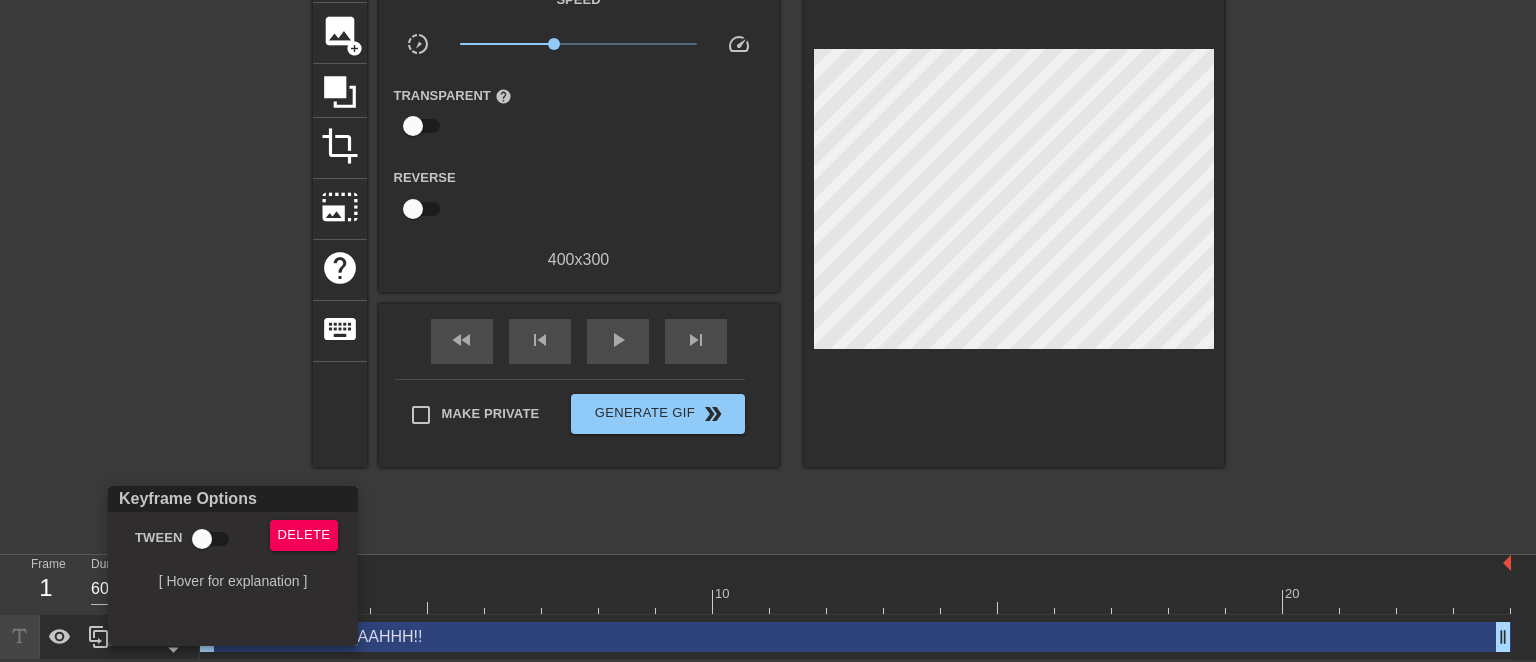 click at bounding box center (768, 331) 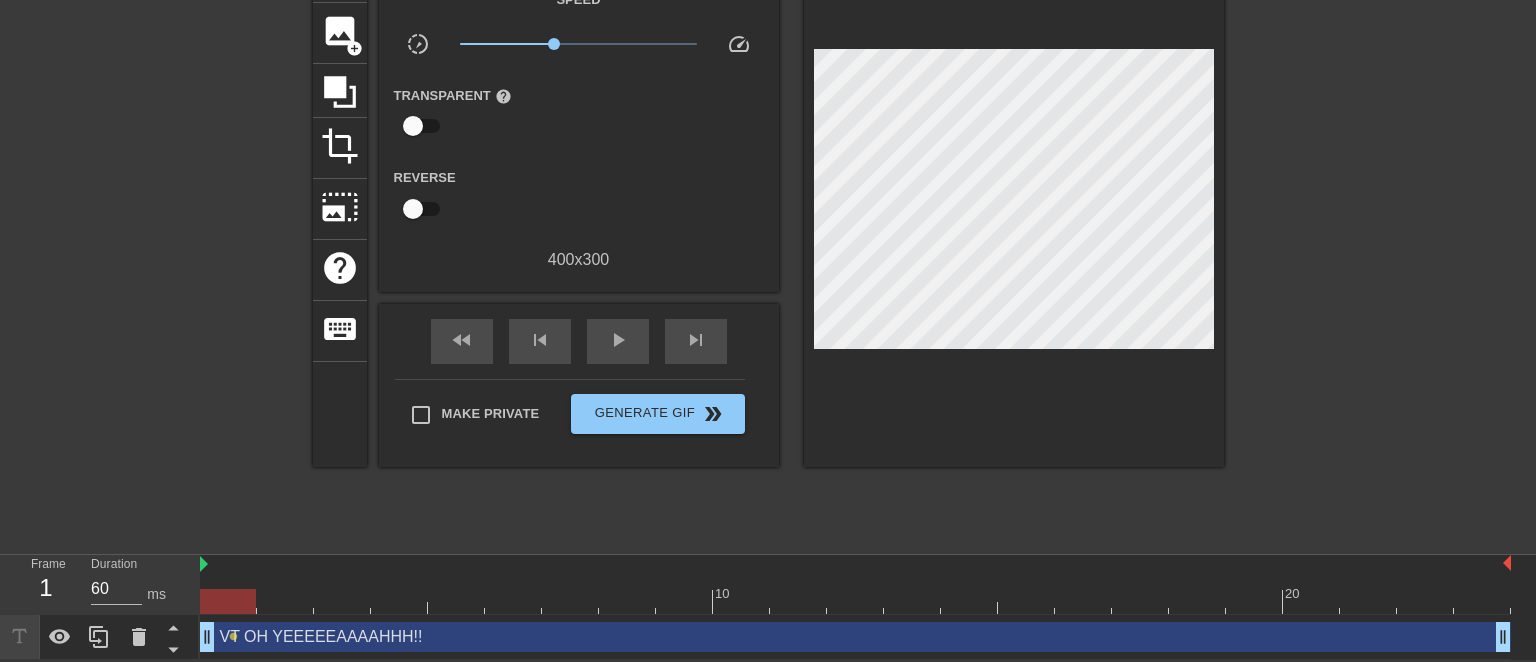 click at bounding box center [855, 601] 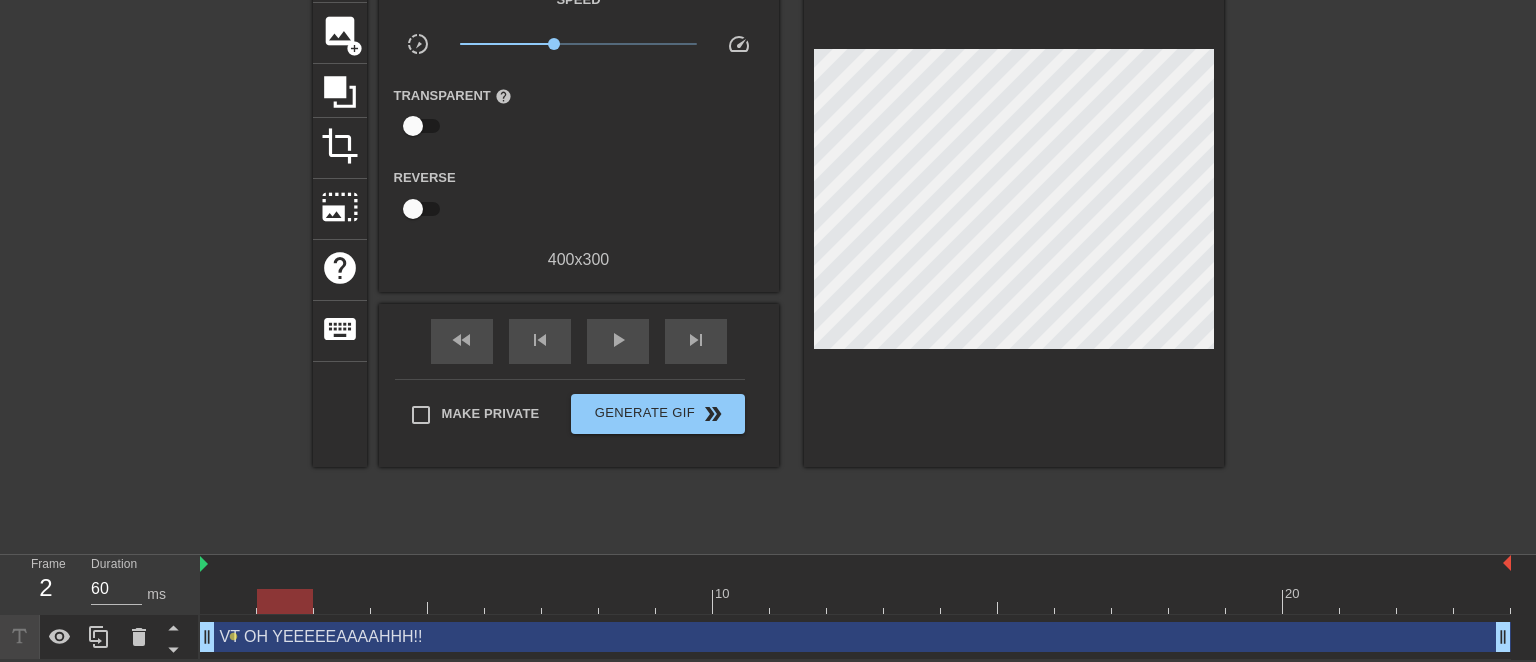 click at bounding box center [855, 601] 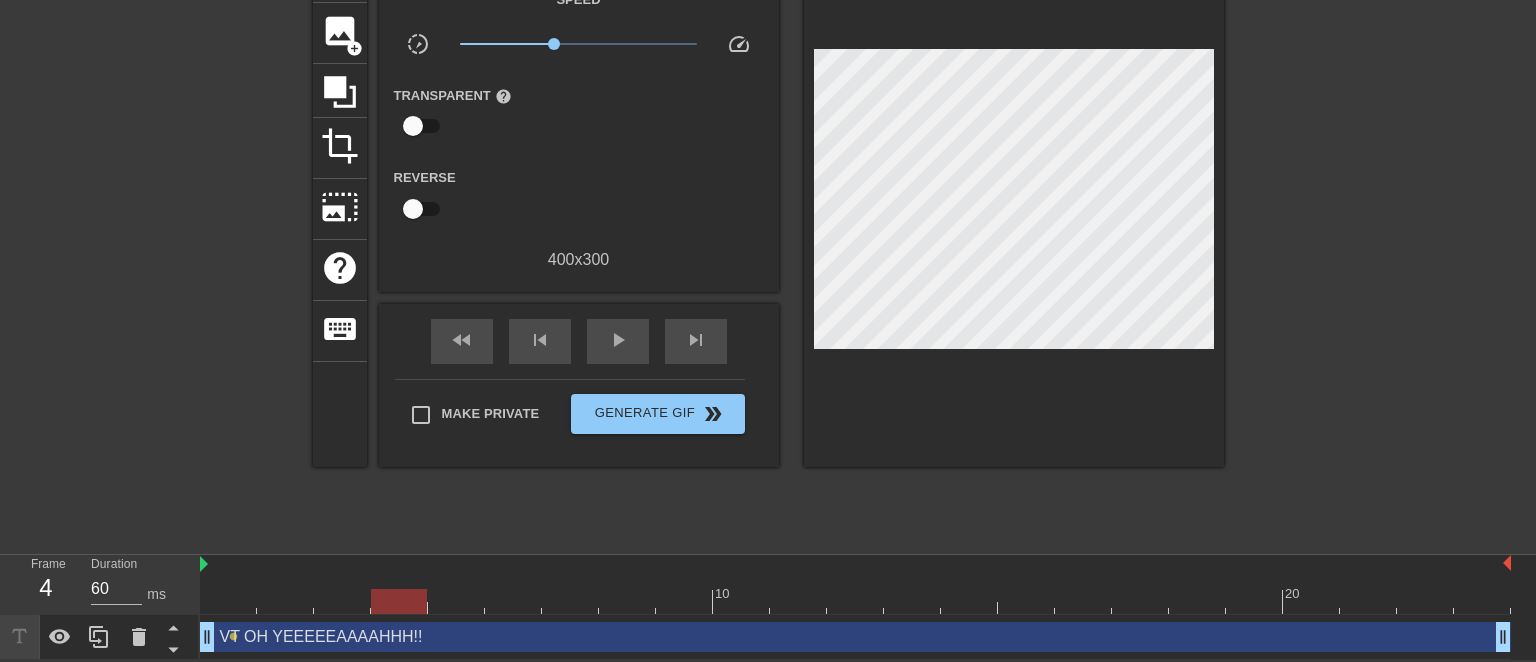 click at bounding box center (855, 601) 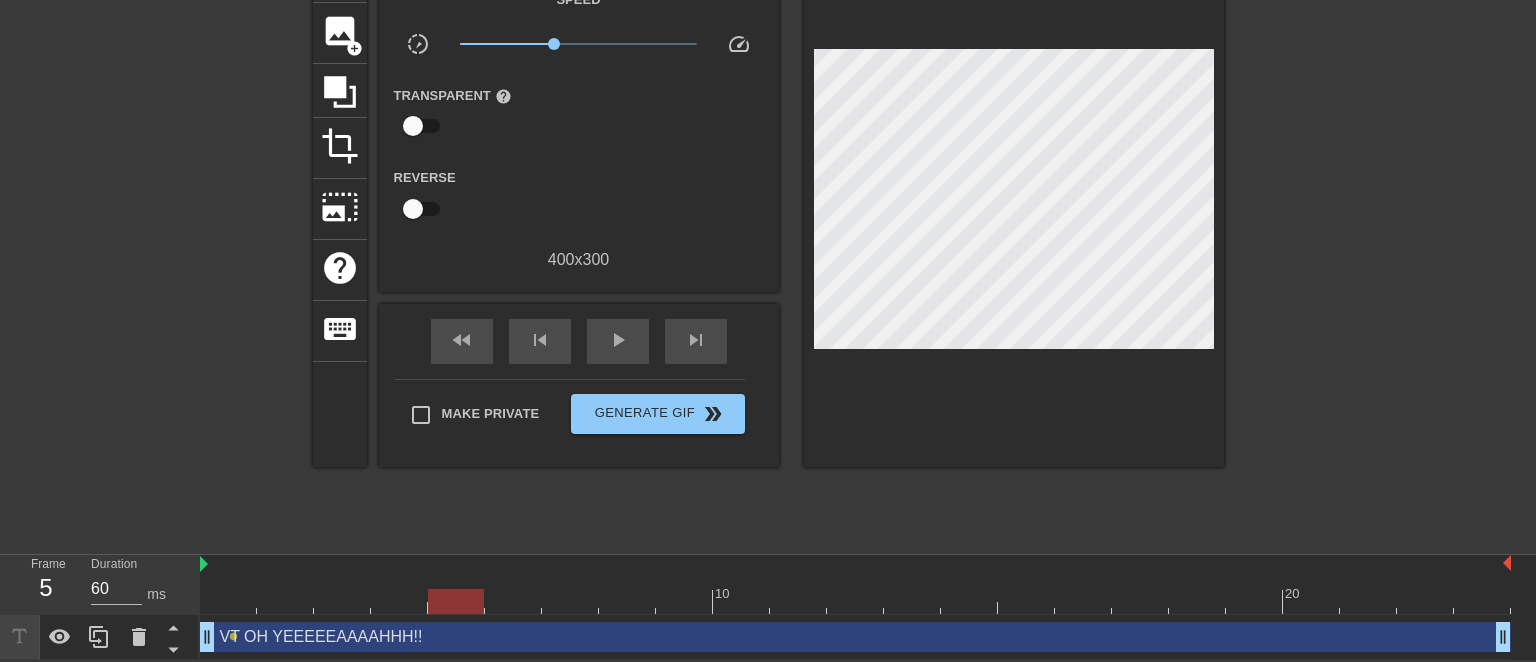 click at bounding box center (855, 601) 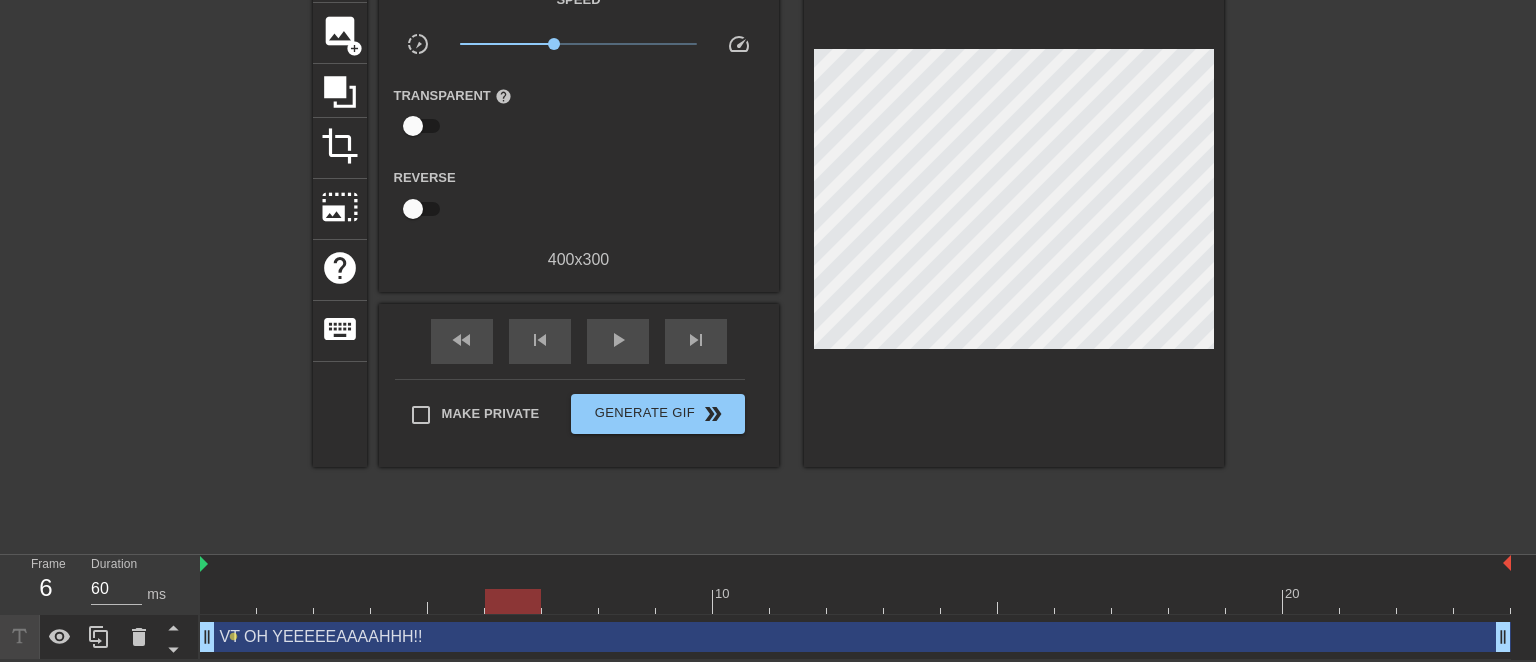 click at bounding box center [855, 601] 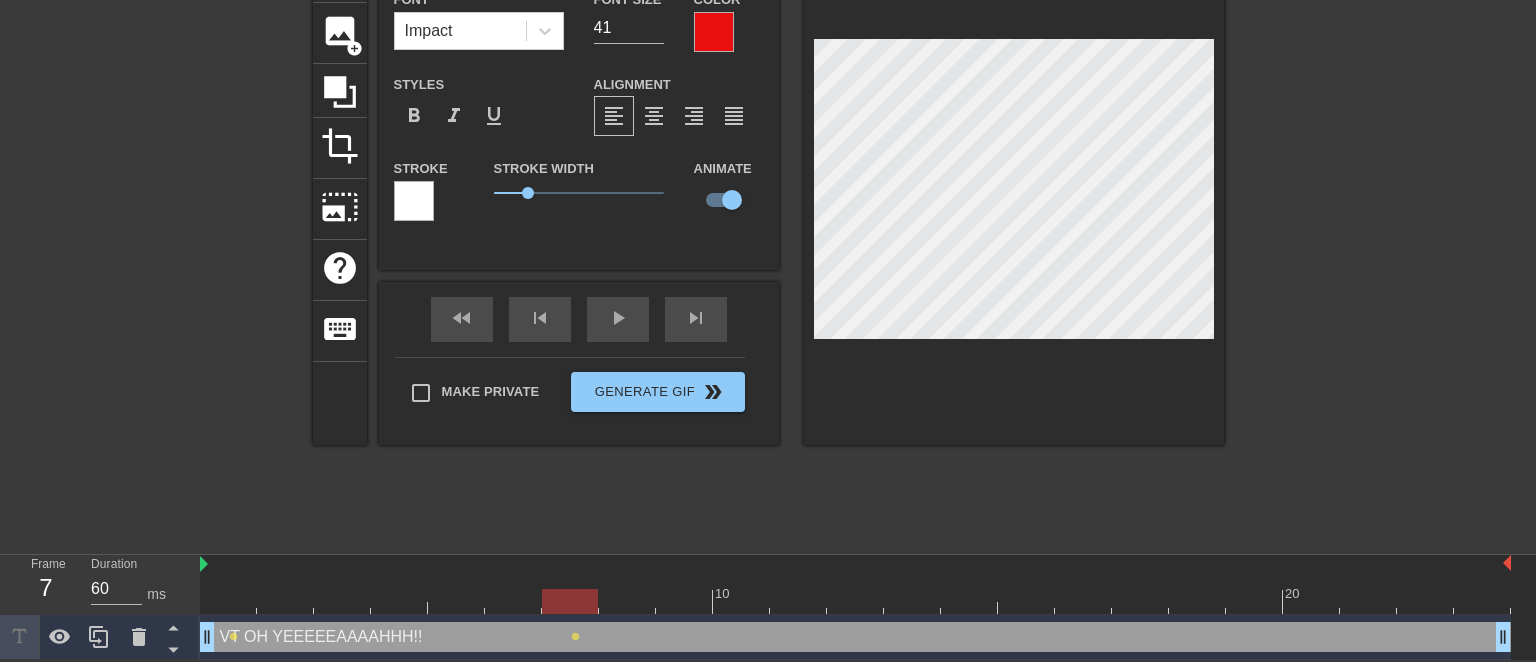 click at bounding box center [1014, 193] 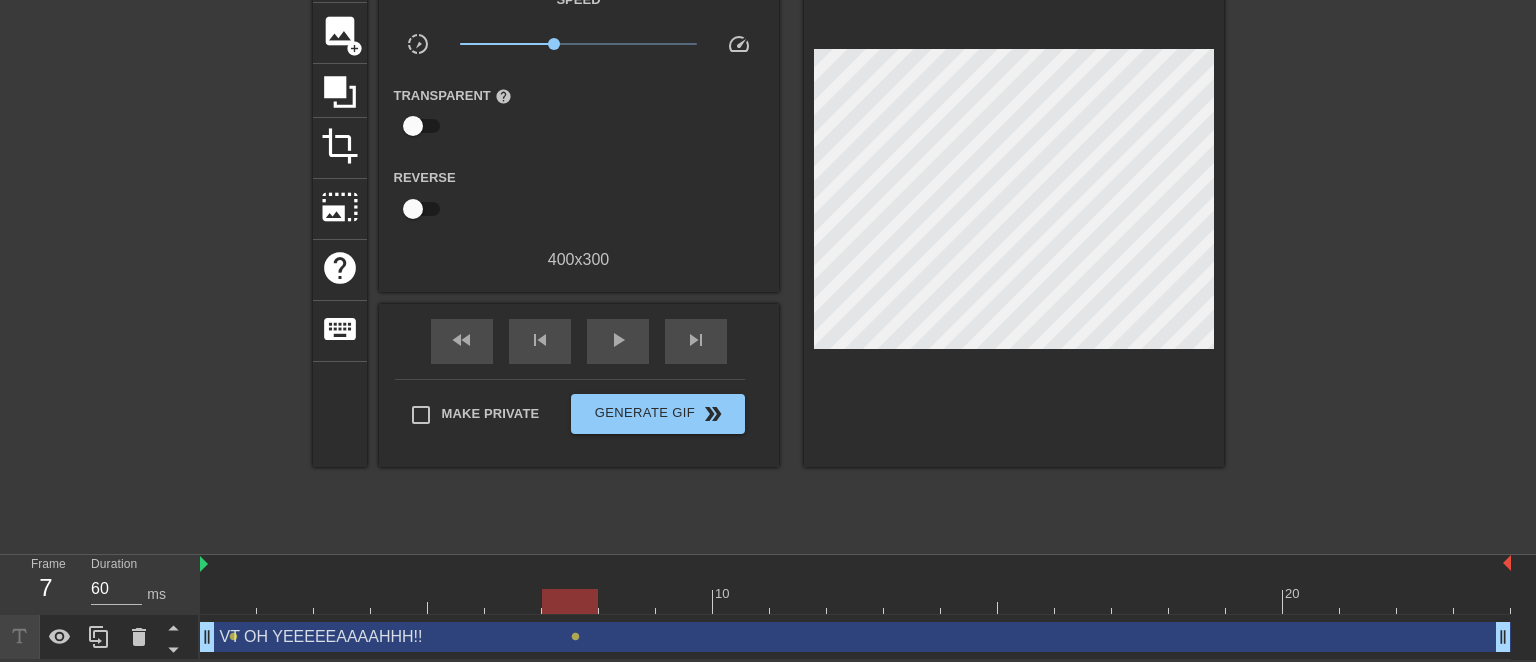 click at bounding box center (1014, 204) 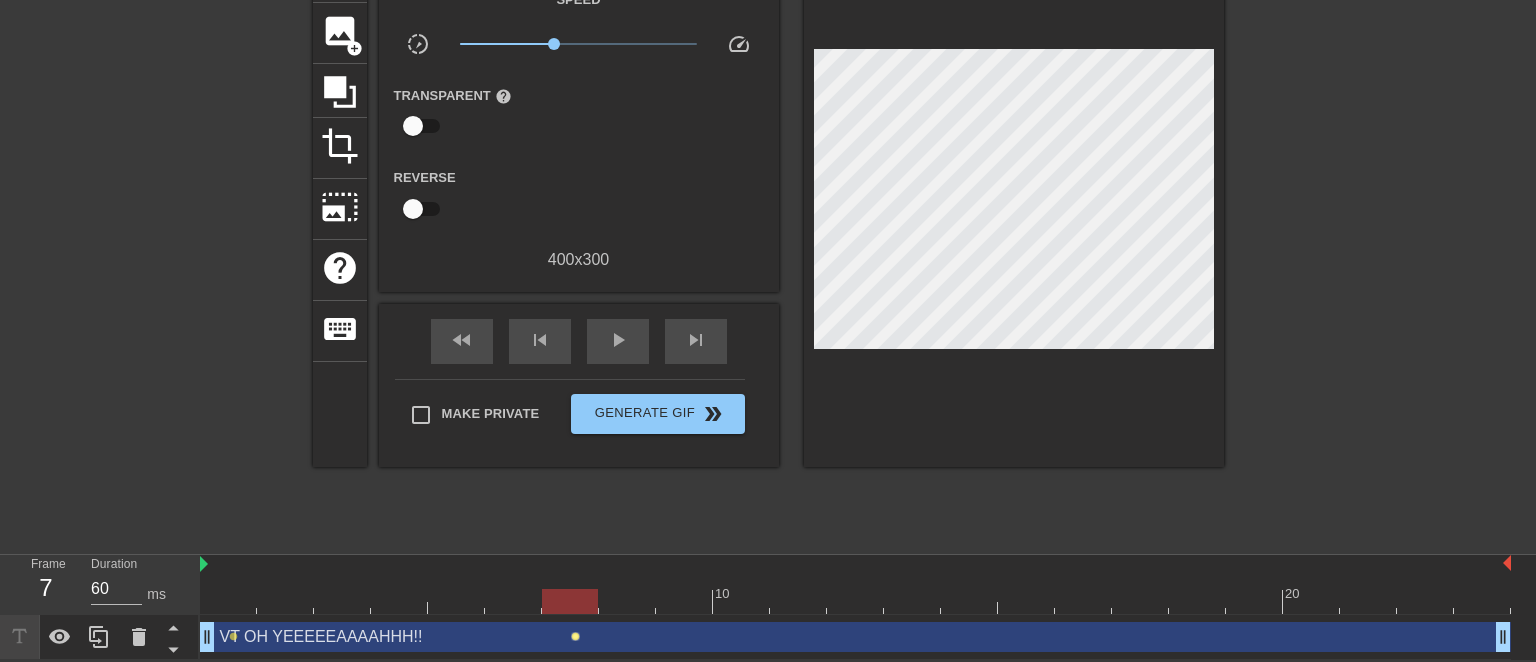 click on "lens" at bounding box center (575, 636) 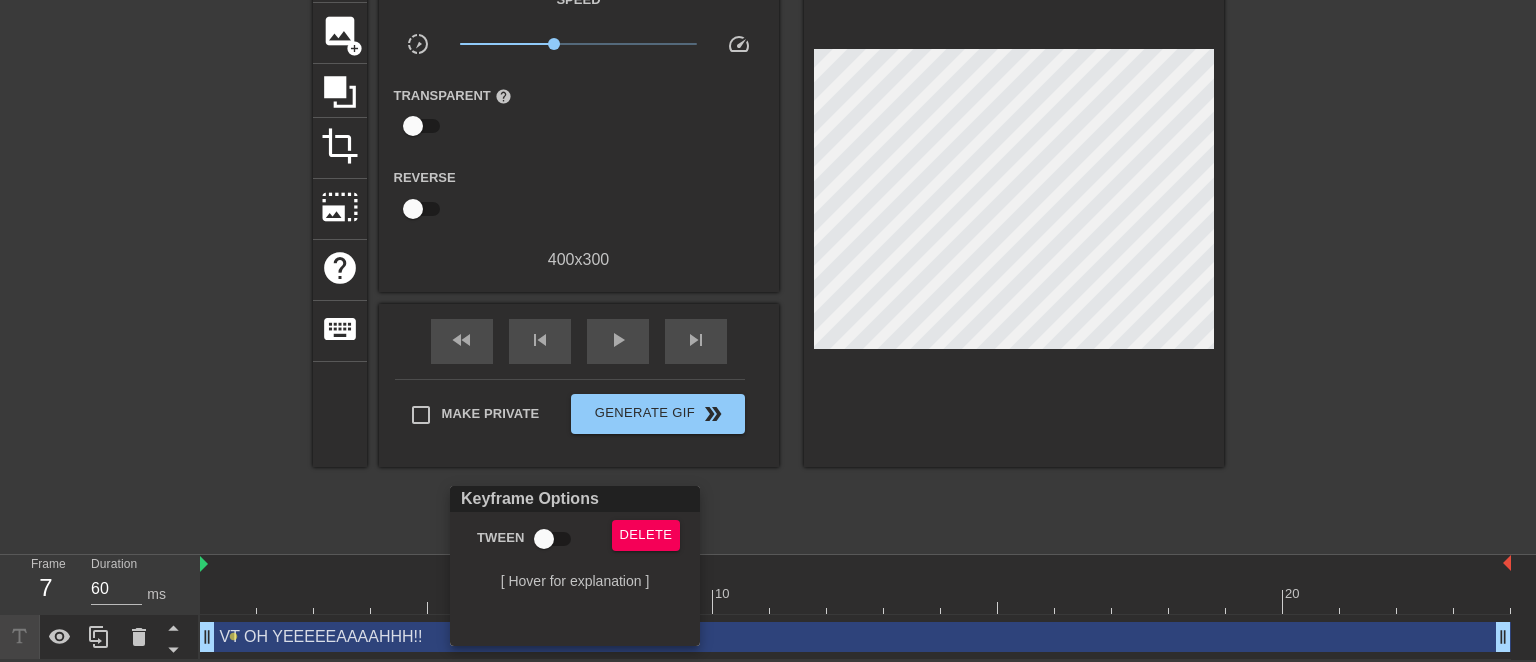 click at bounding box center [768, 331] 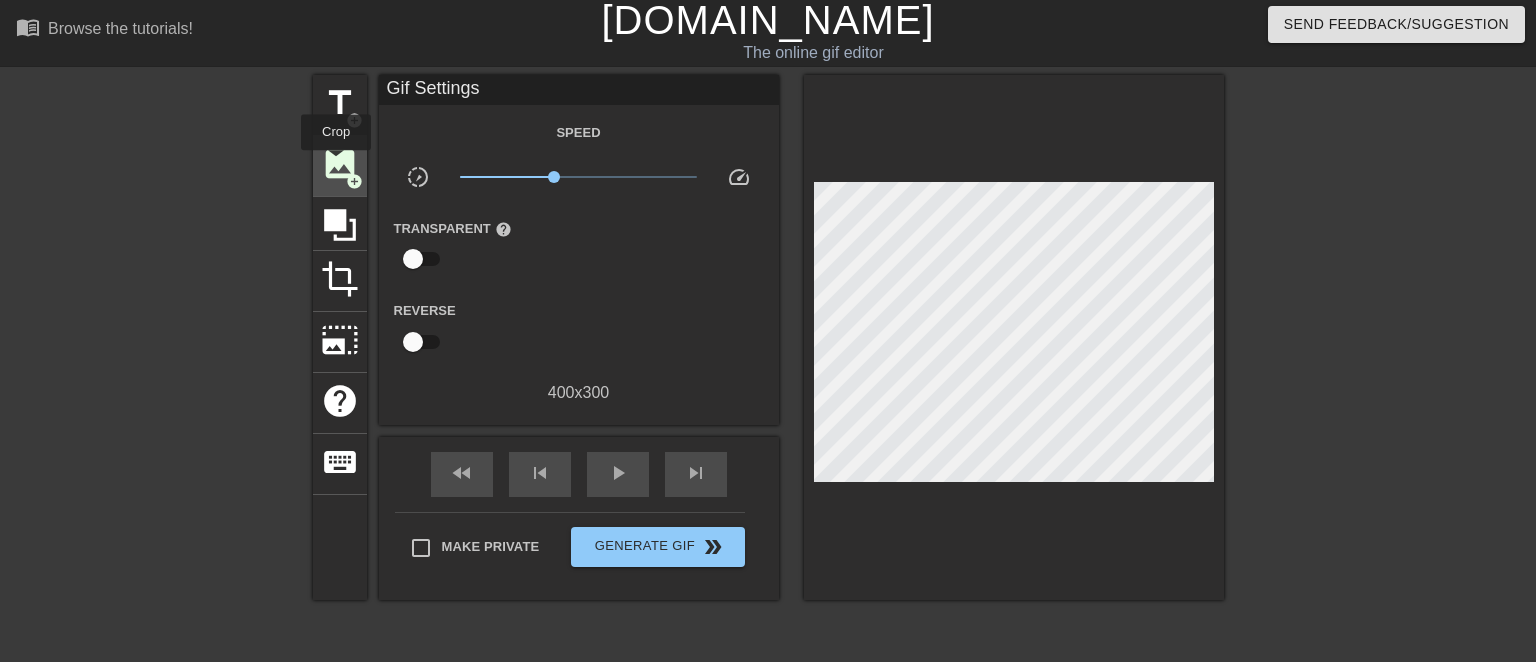 scroll, scrollTop: 0, scrollLeft: 0, axis: both 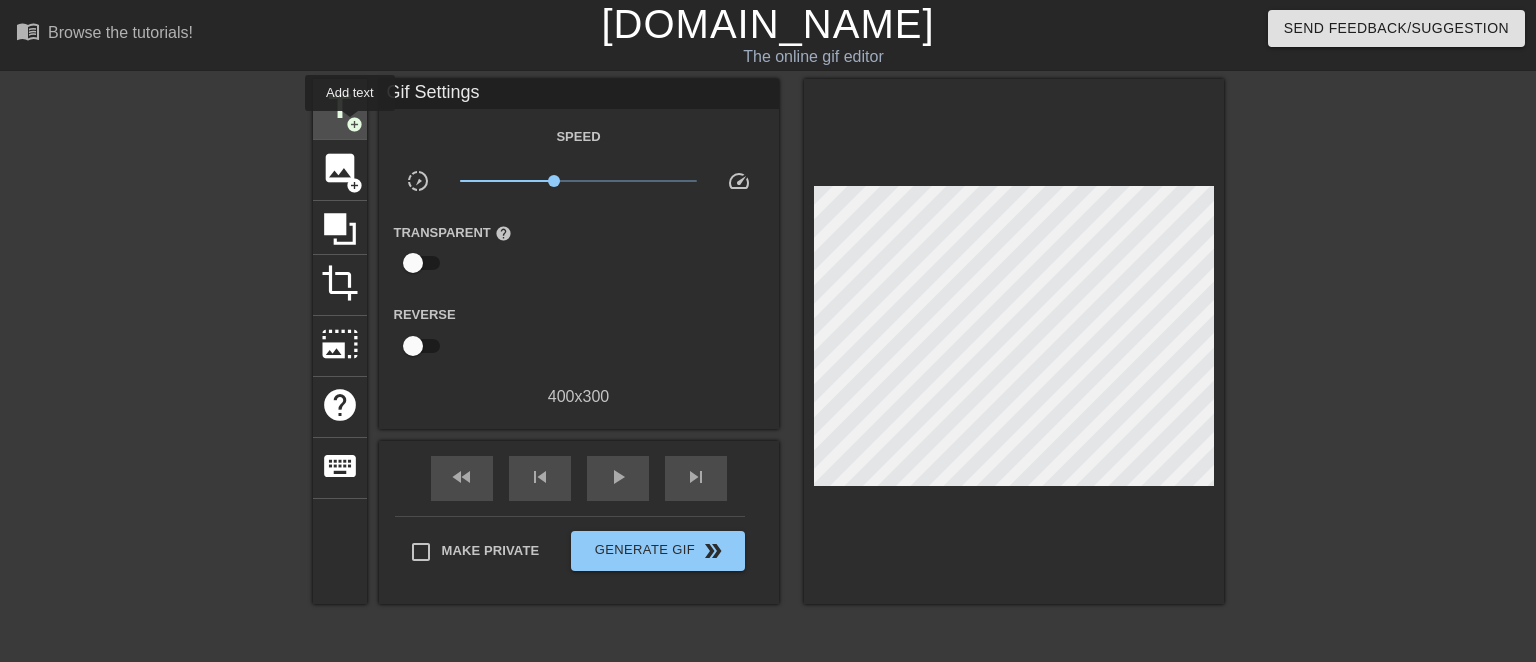 click on "add_circle" at bounding box center [354, 124] 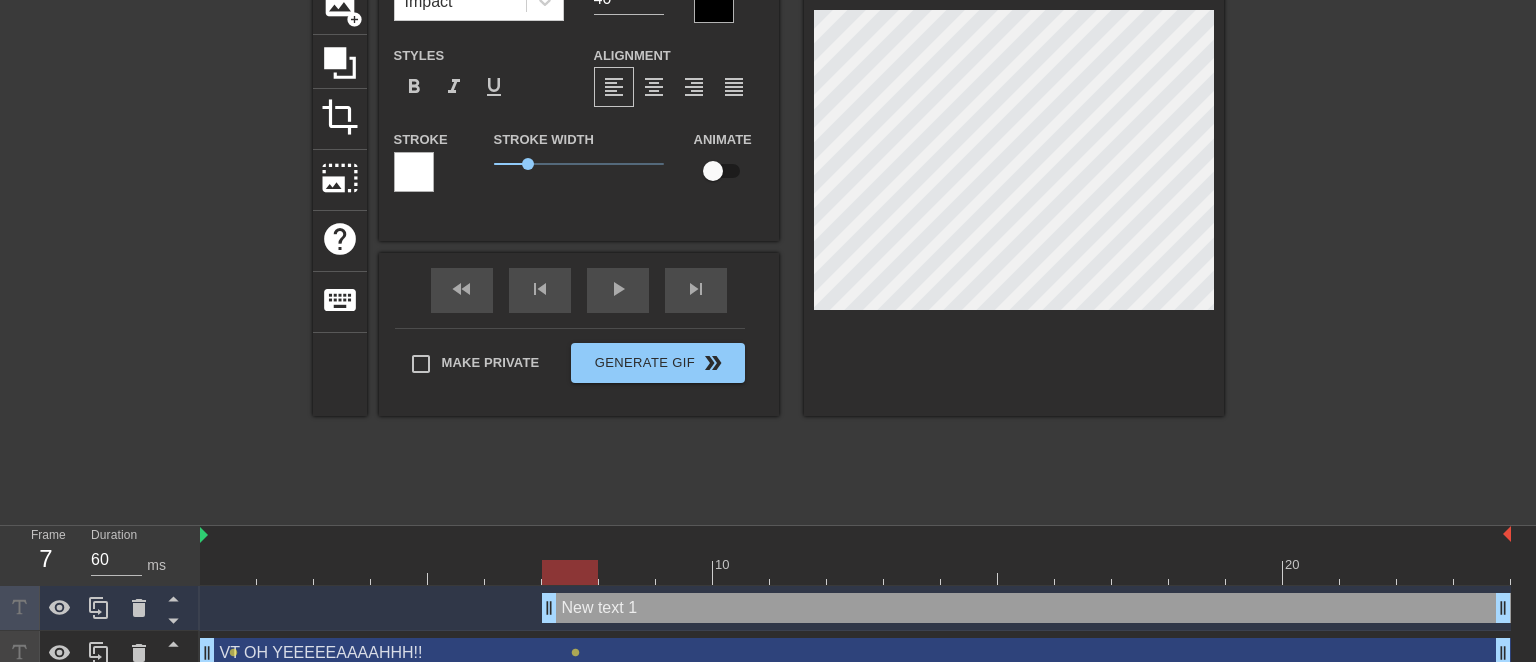 scroll, scrollTop: 184, scrollLeft: 0, axis: vertical 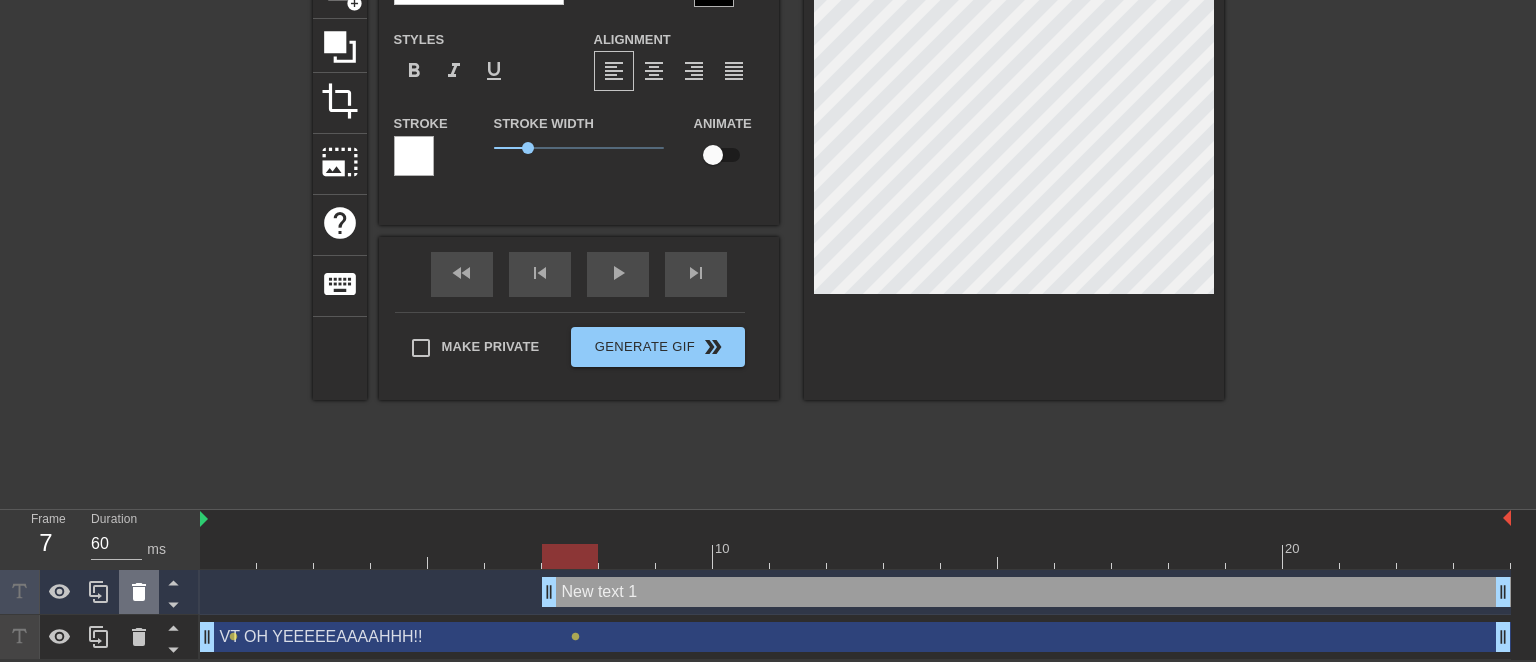 click 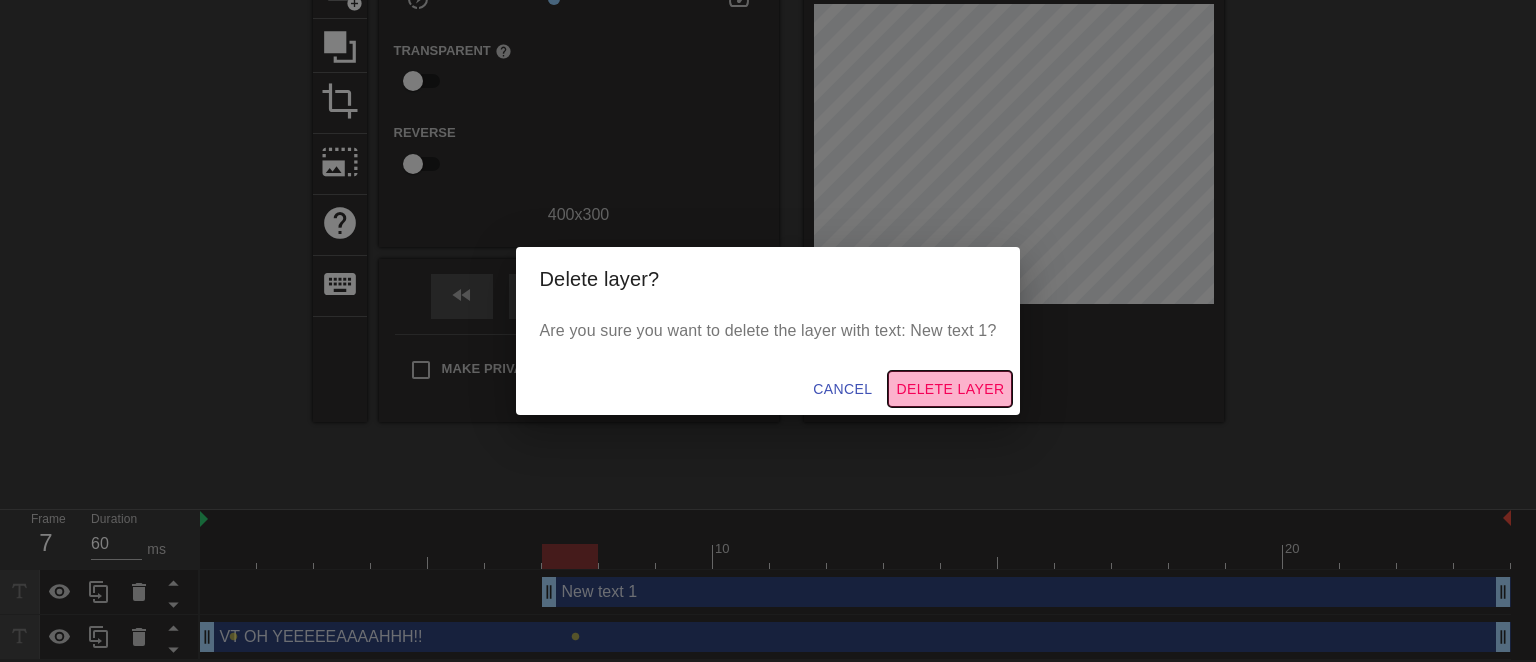 click on "Delete Layer" at bounding box center [950, 389] 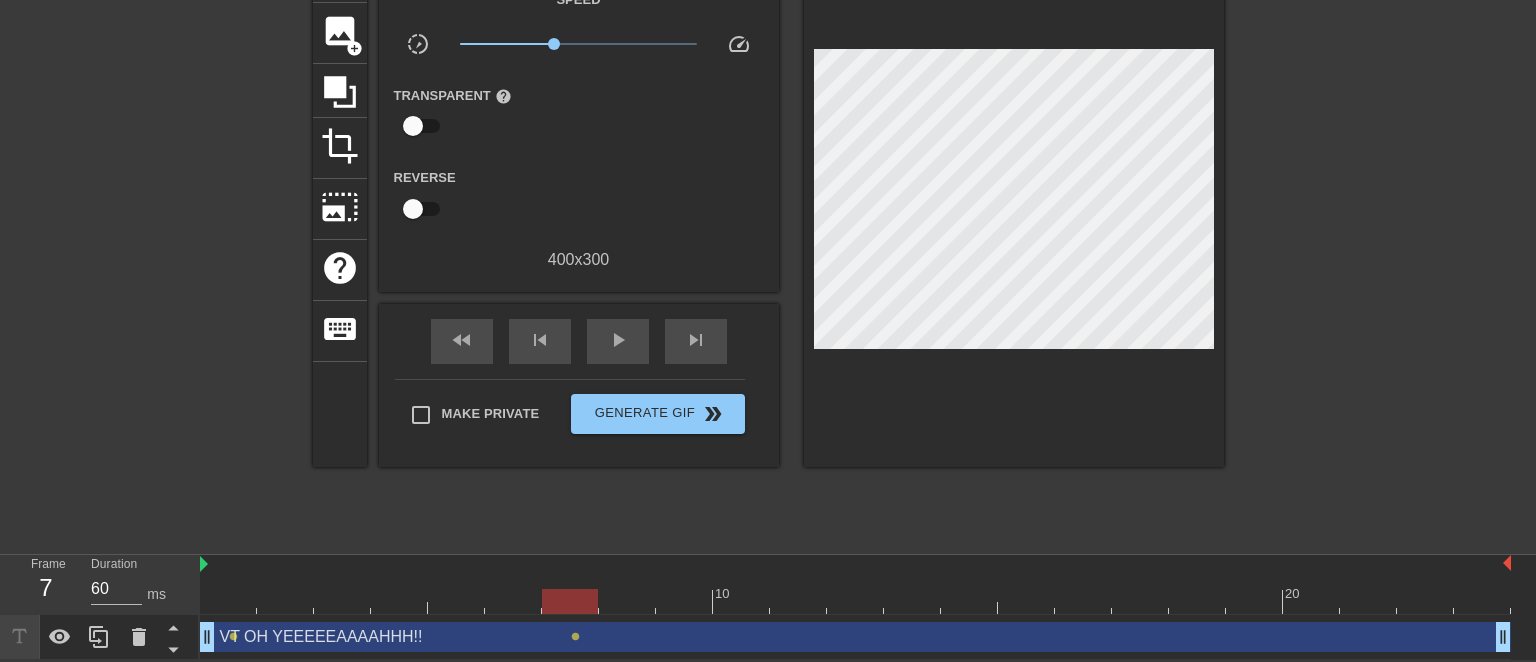 click on "VT OH YEEEEEAAAAHHH!! drag_handle drag_handle" at bounding box center (855, 637) 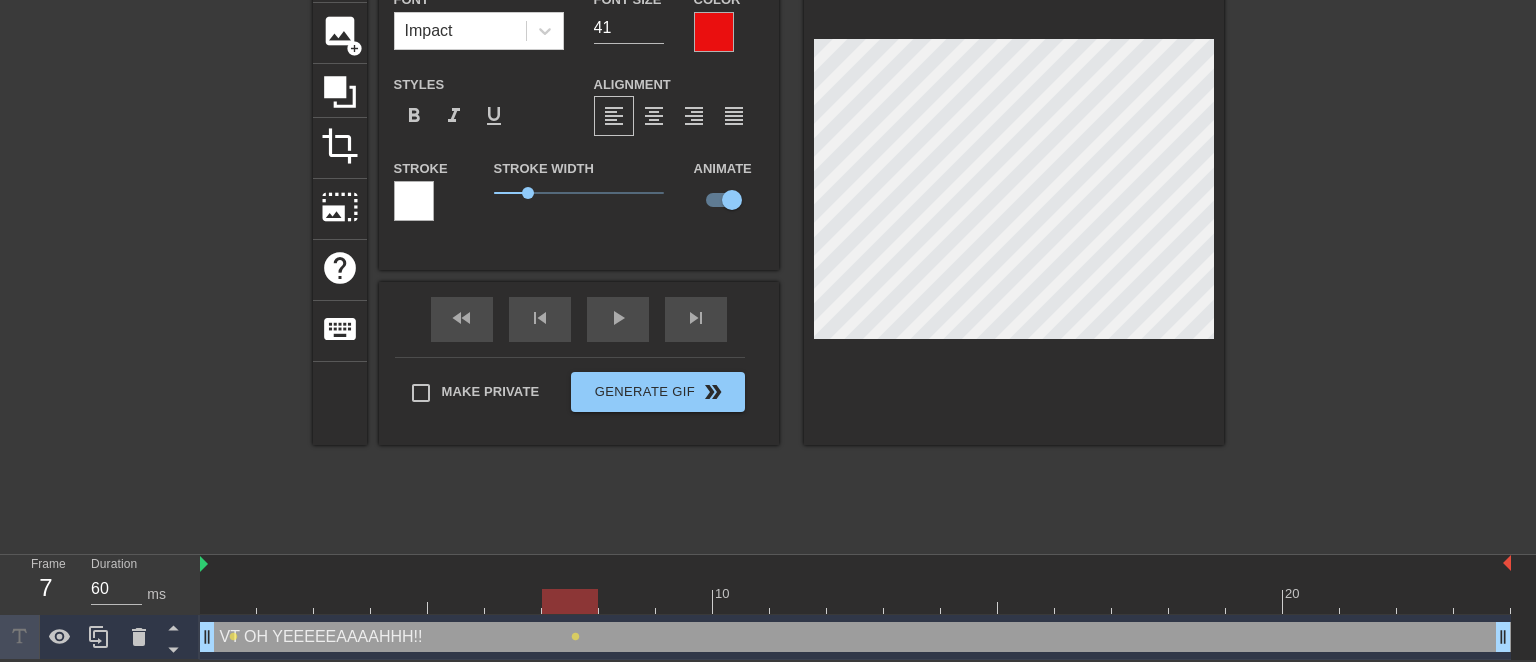 click on "VT OH YEEEEEAAAAHHH!! drag_handle drag_handle" at bounding box center [855, 637] 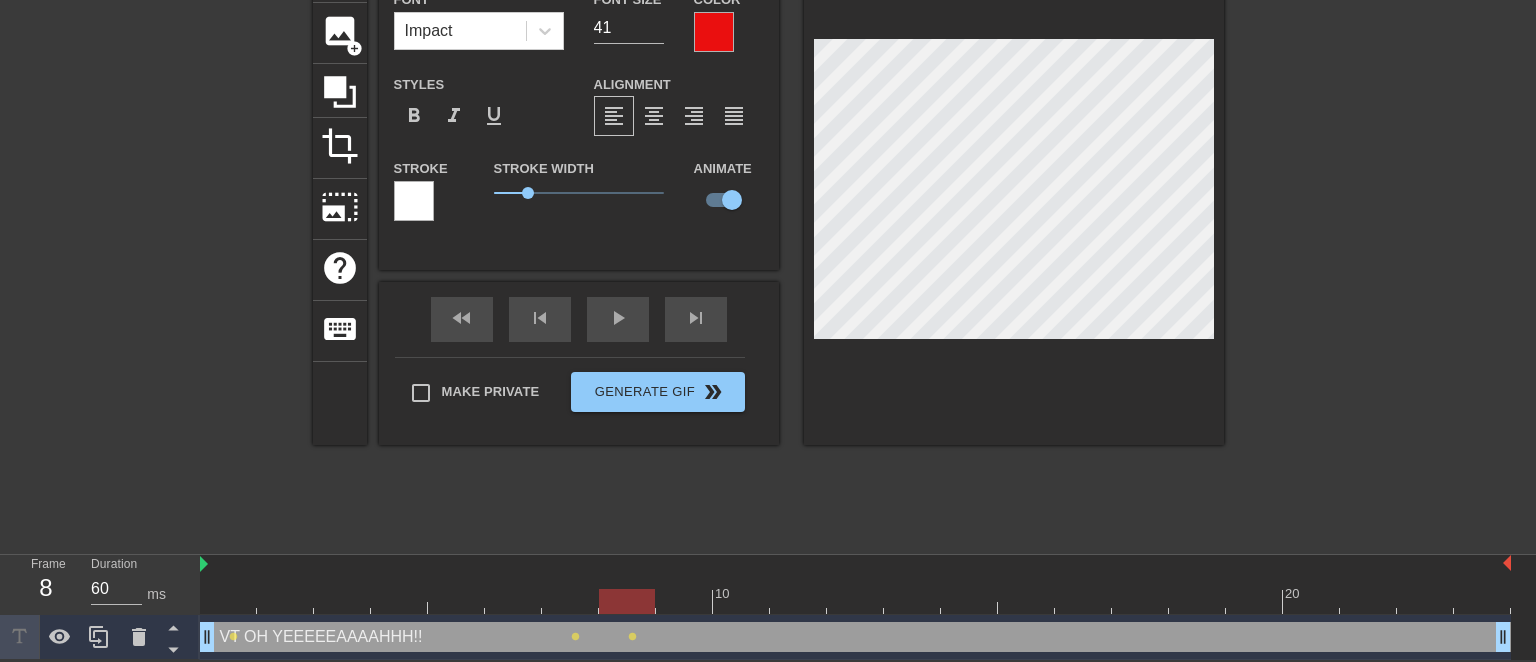 click at bounding box center [855, 601] 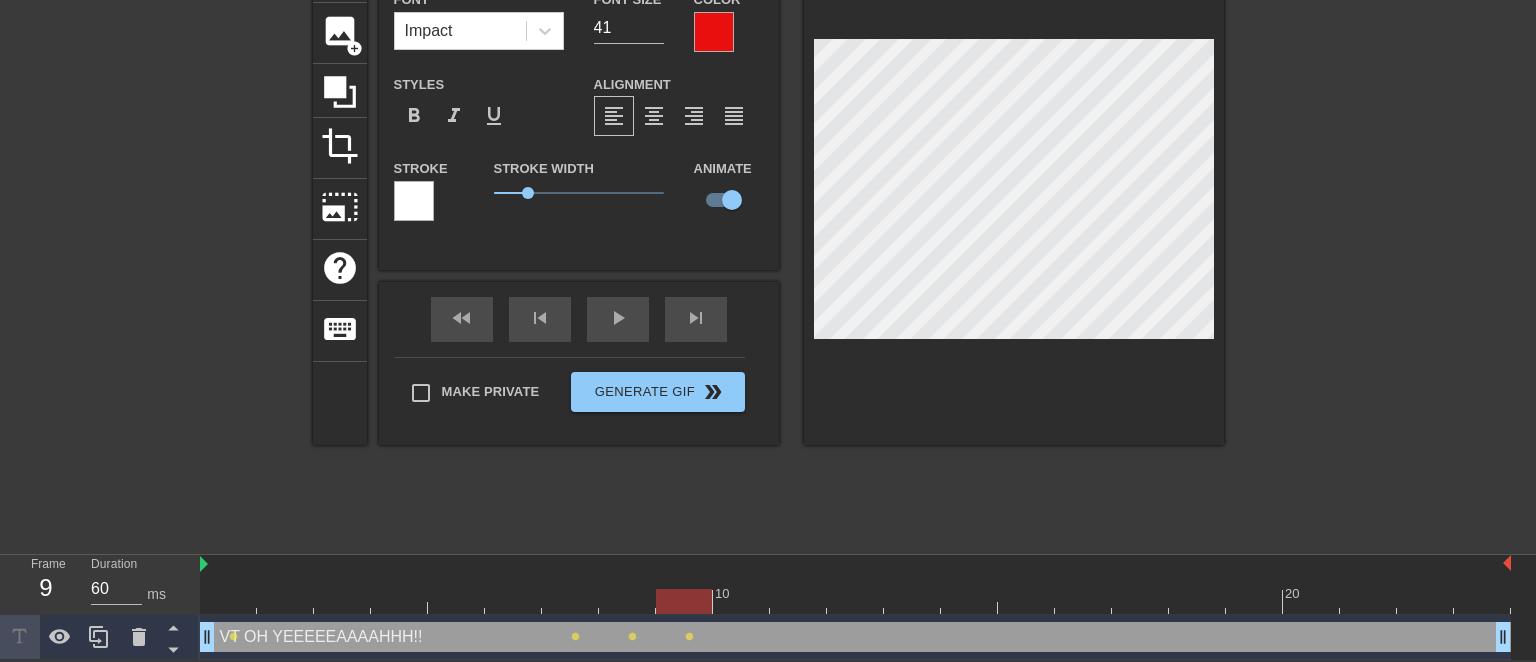 click at bounding box center (855, 601) 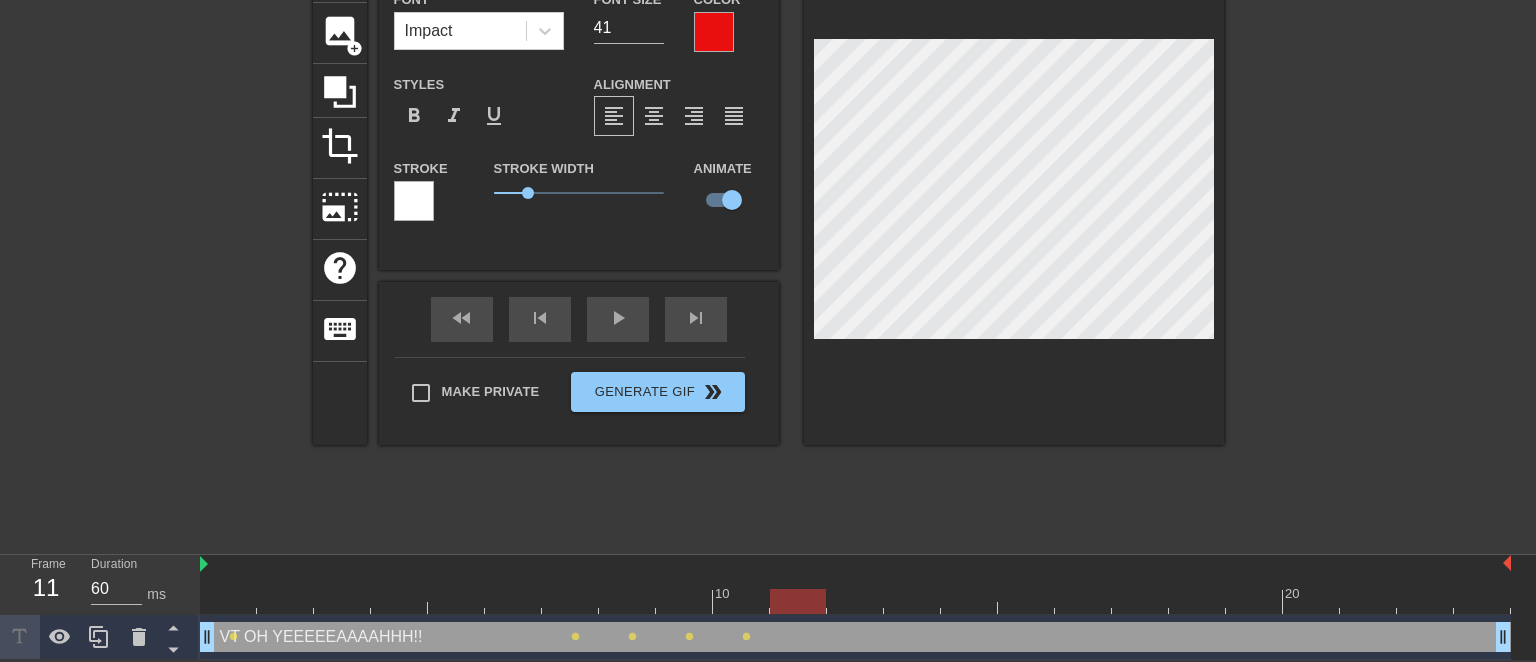 click at bounding box center (855, 601) 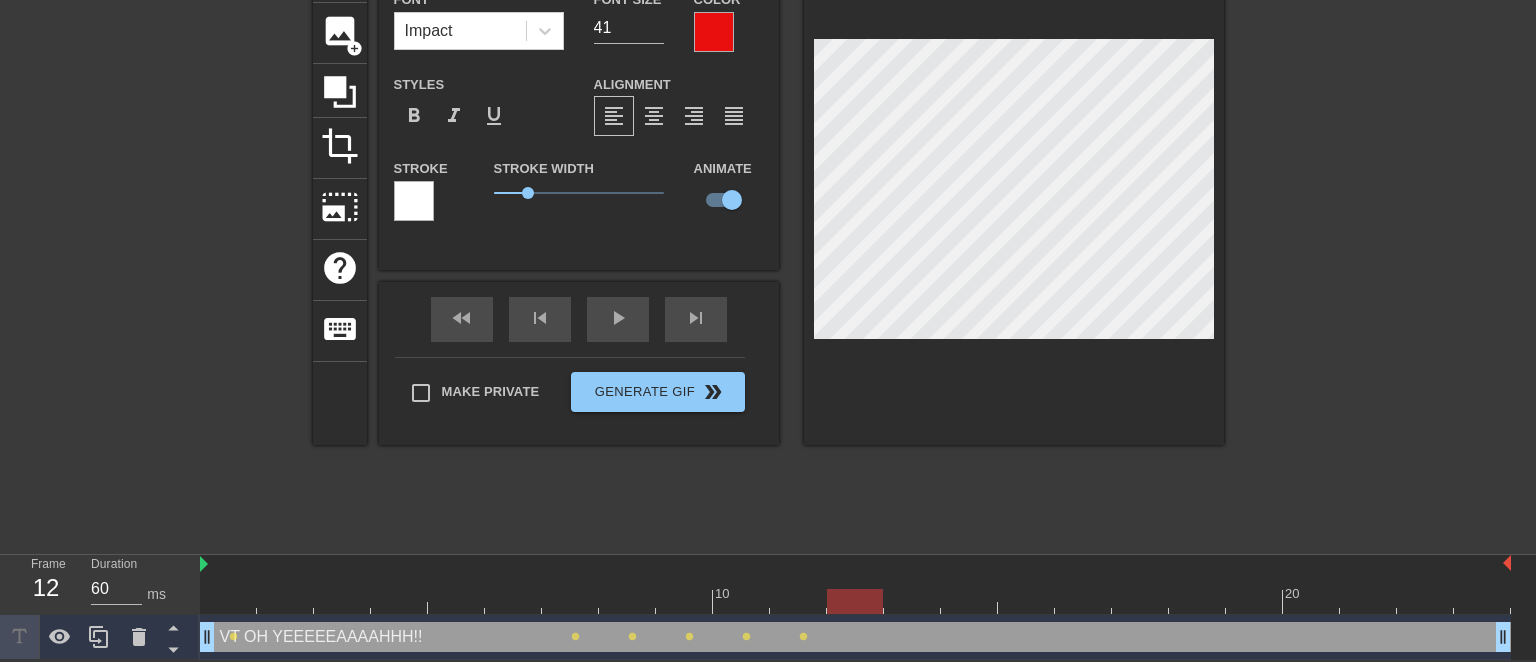 drag, startPoint x: 857, startPoint y: 602, endPoint x: 864, endPoint y: 587, distance: 16.552946 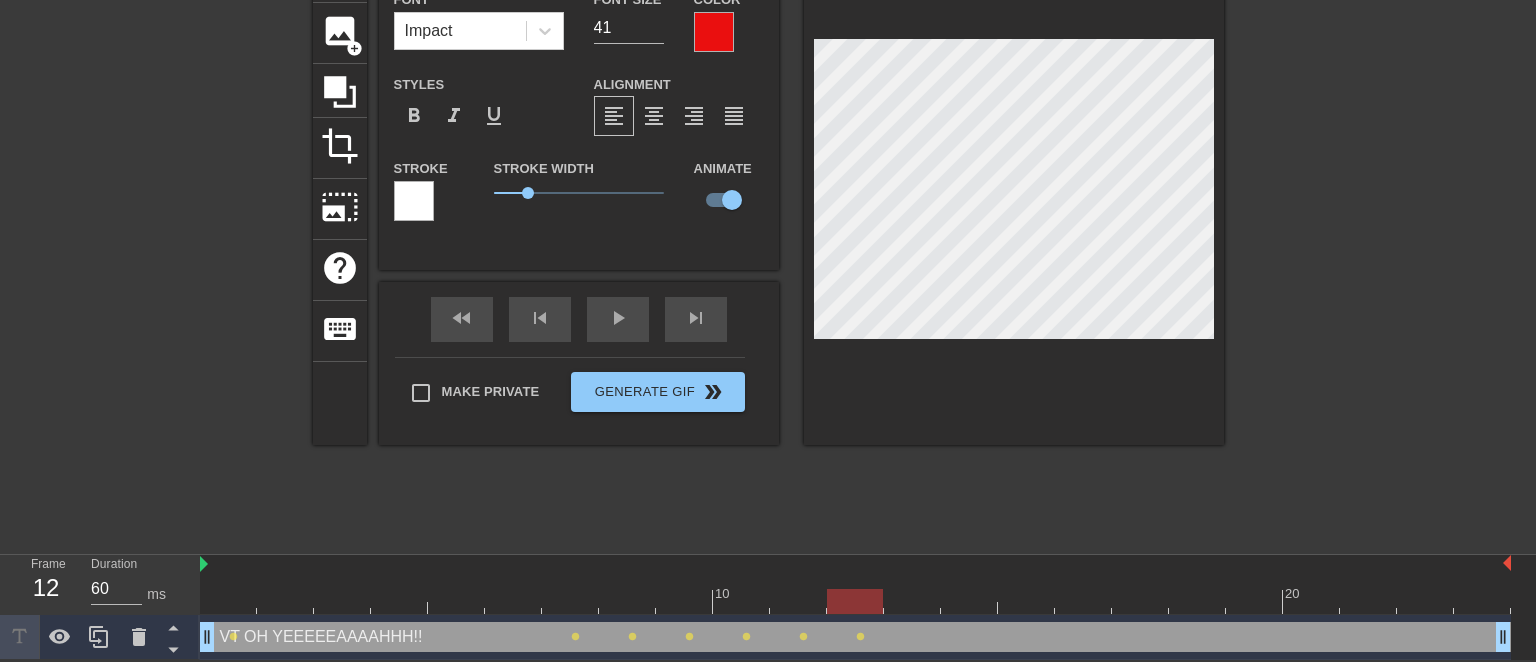 click at bounding box center (855, 601) 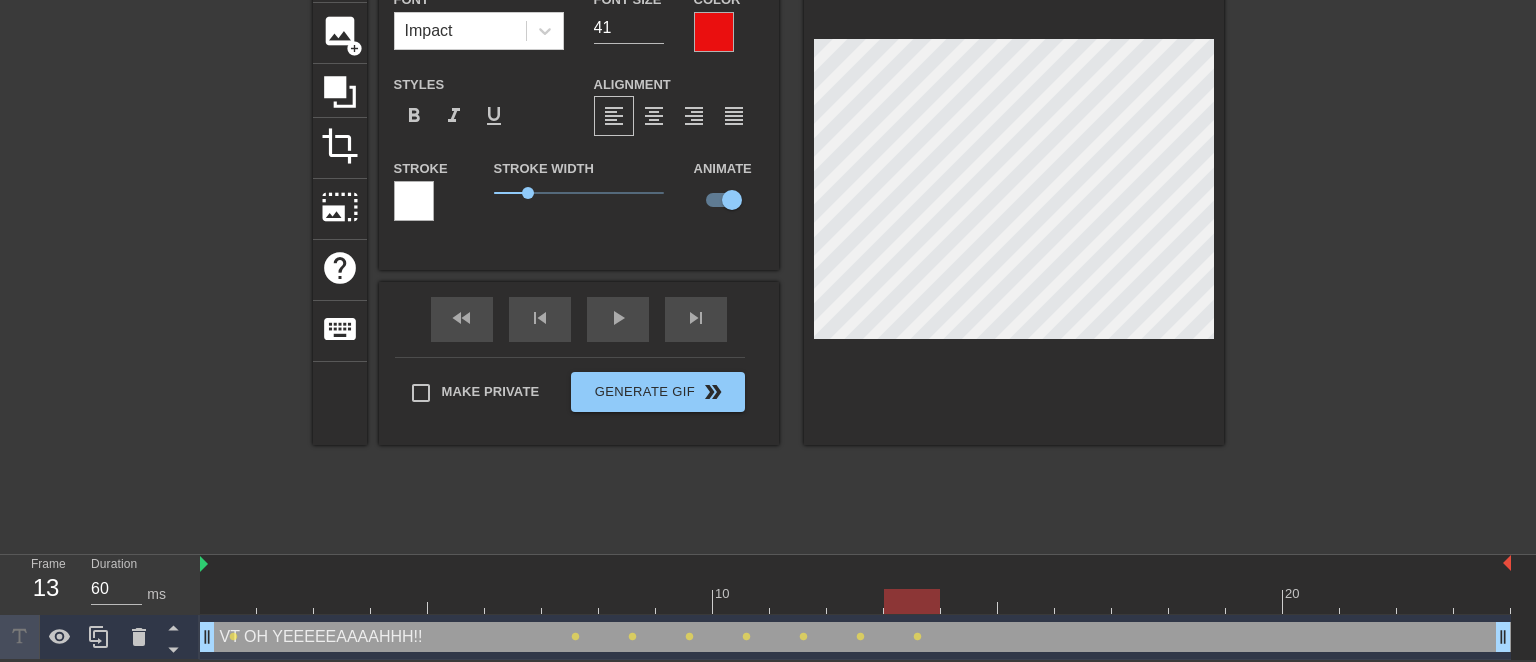 click on "title add_circle image add_circle crop photo_size_select_large help keyboard VT OH YEEEEEAAAAHHH!! Font Impact Font Size 41 Color Styles format_bold format_italic format_underline Alignment format_align_left format_align_center format_align_right format_align_justify Stroke Stroke Width 1 Animate fast_rewind skip_previous play_arrow skip_next Make Private Generate Gif double_arrow" at bounding box center [768, 242] 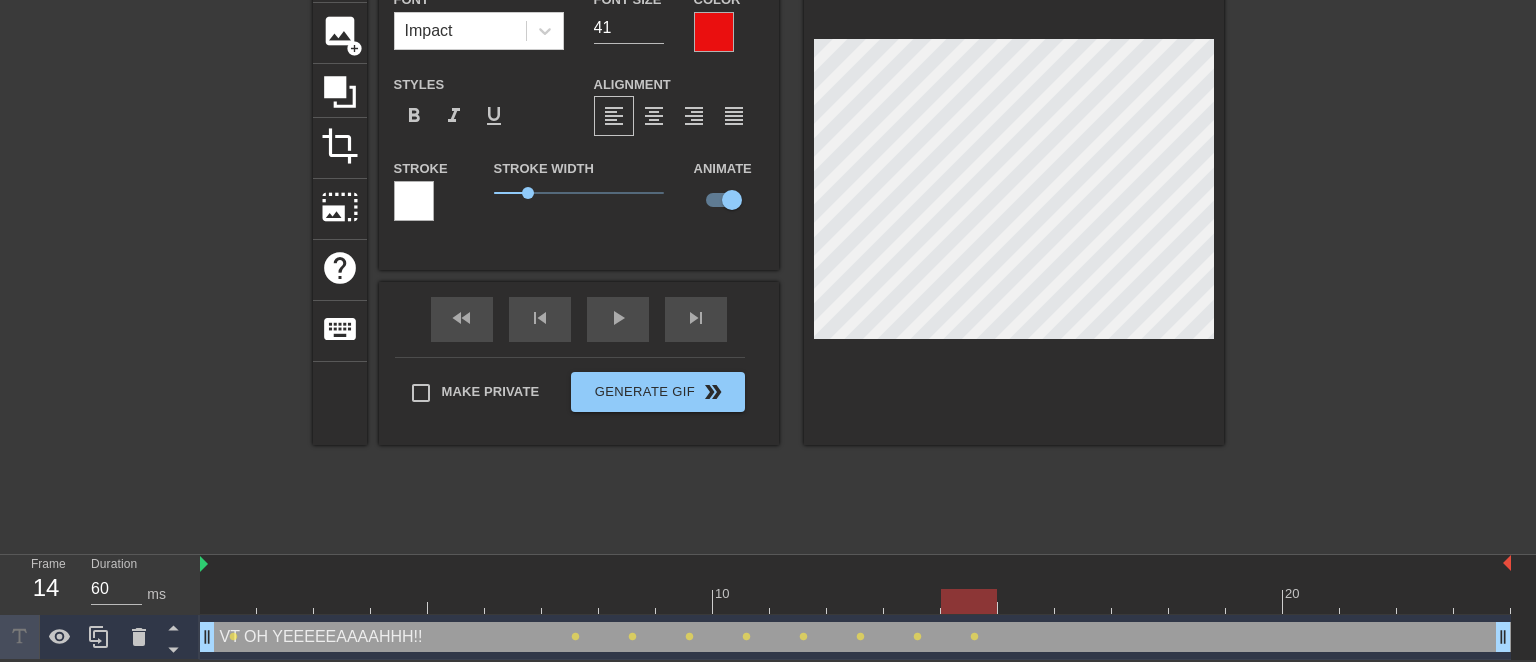 drag, startPoint x: 1024, startPoint y: 606, endPoint x: 1010, endPoint y: 610, distance: 14.56022 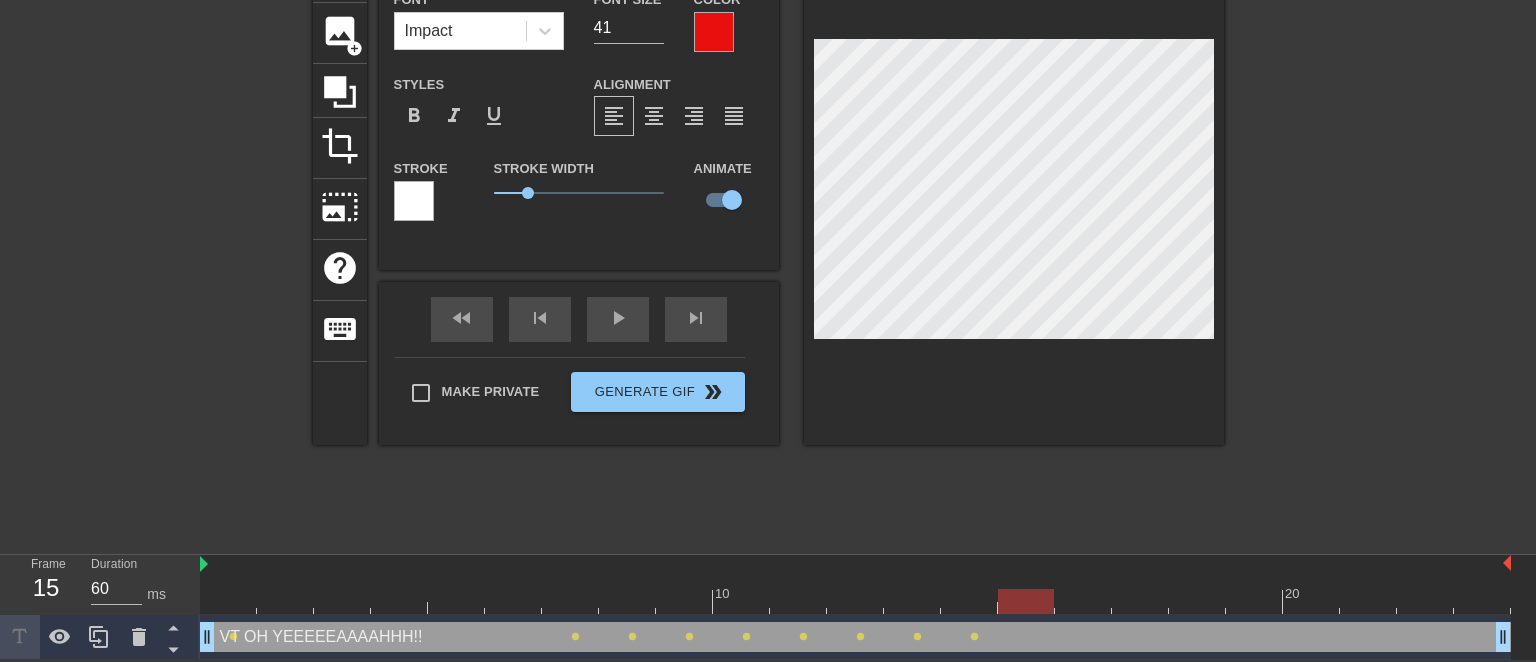 scroll, scrollTop: 0, scrollLeft: 3, axis: horizontal 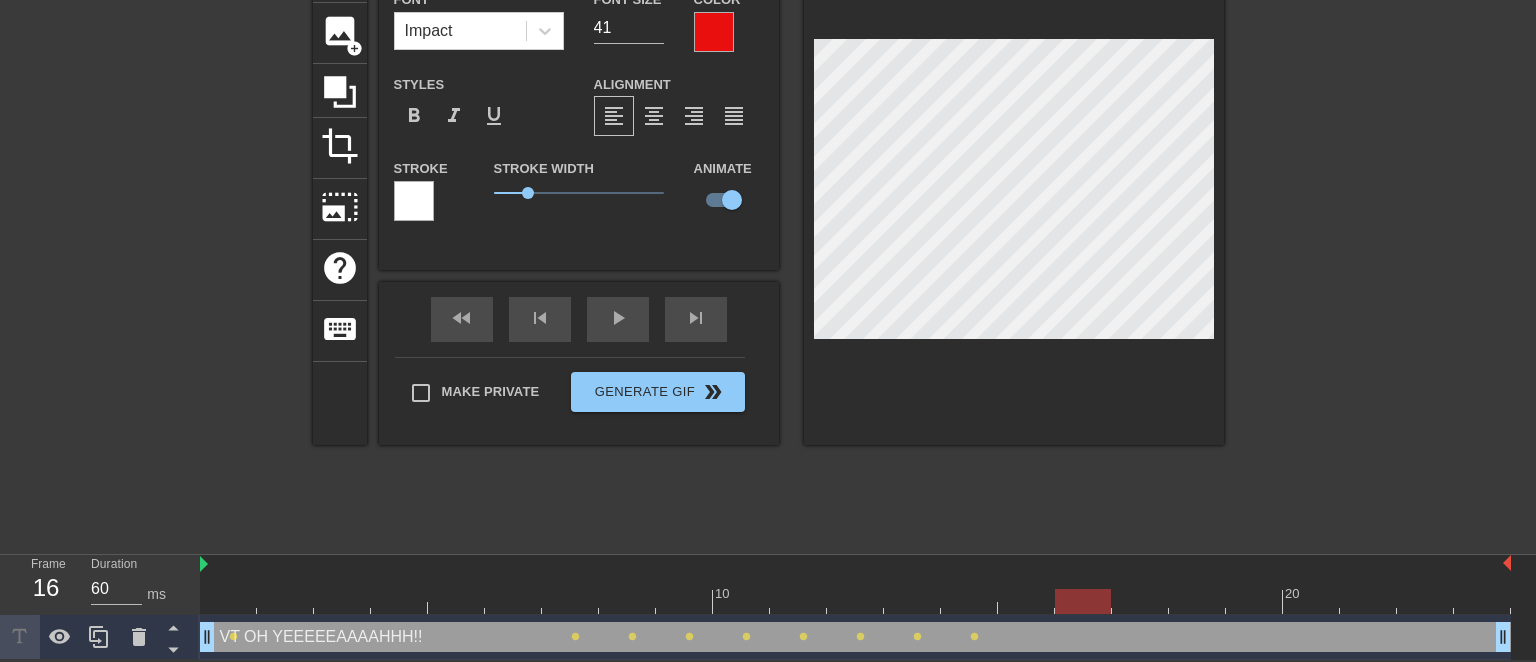 click on "VT OH YEEEEEAAAAHHH!! drag_handle drag_handle" at bounding box center (855, 637) 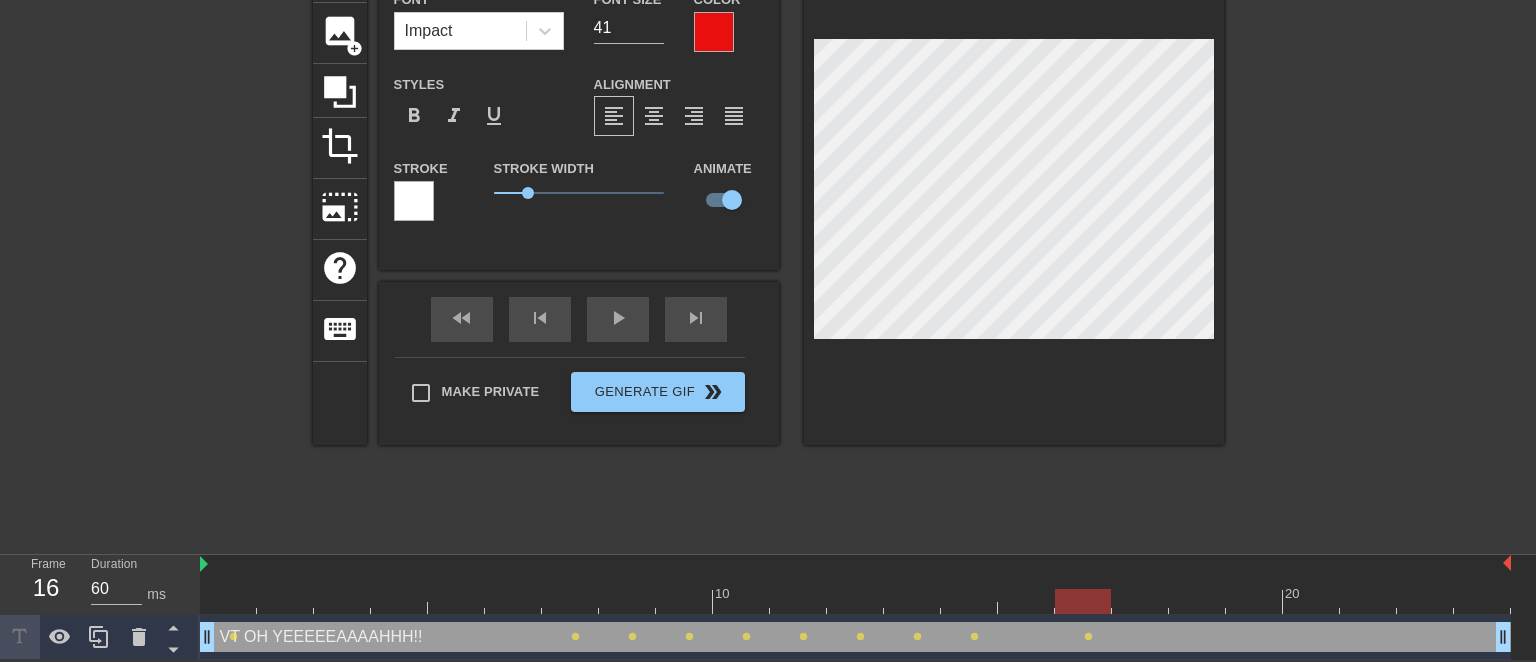 click at bounding box center [1014, 193] 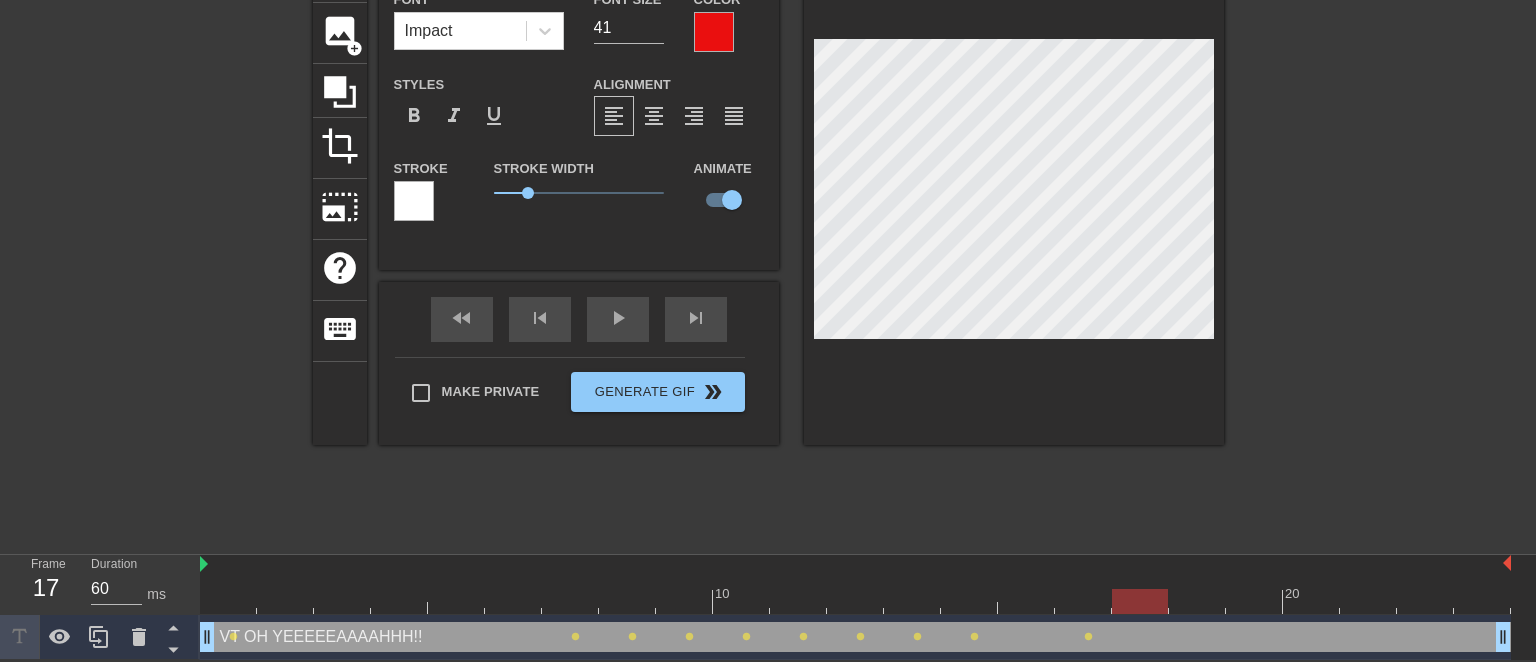 click at bounding box center (855, 601) 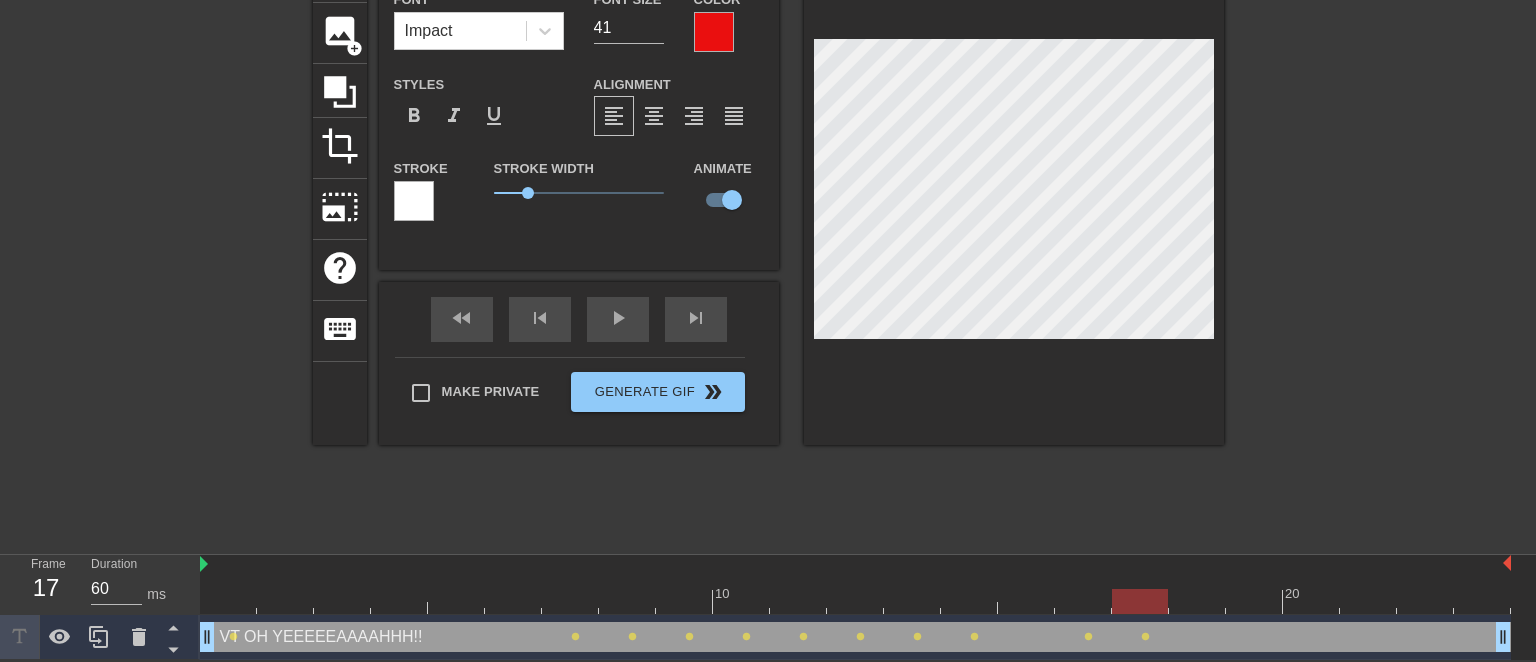 scroll, scrollTop: 0, scrollLeft: 3, axis: horizontal 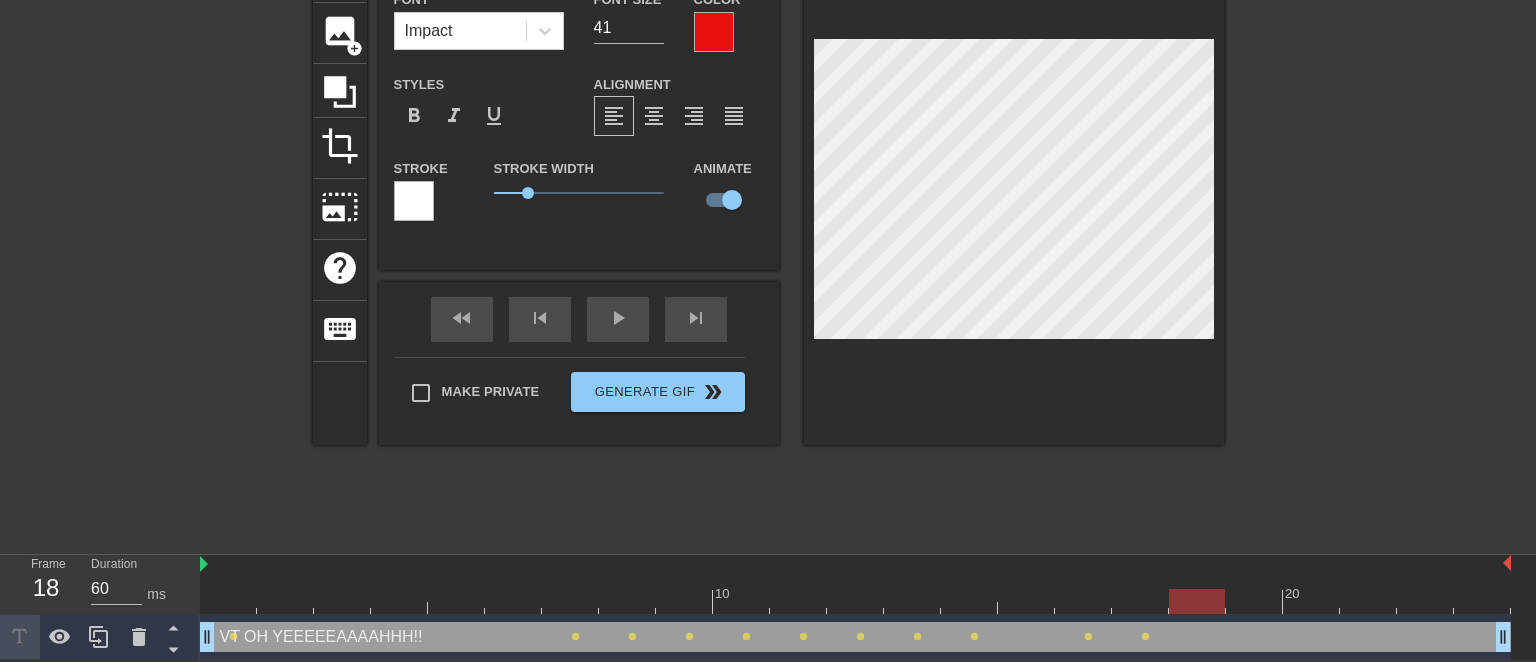 click at bounding box center [855, 601] 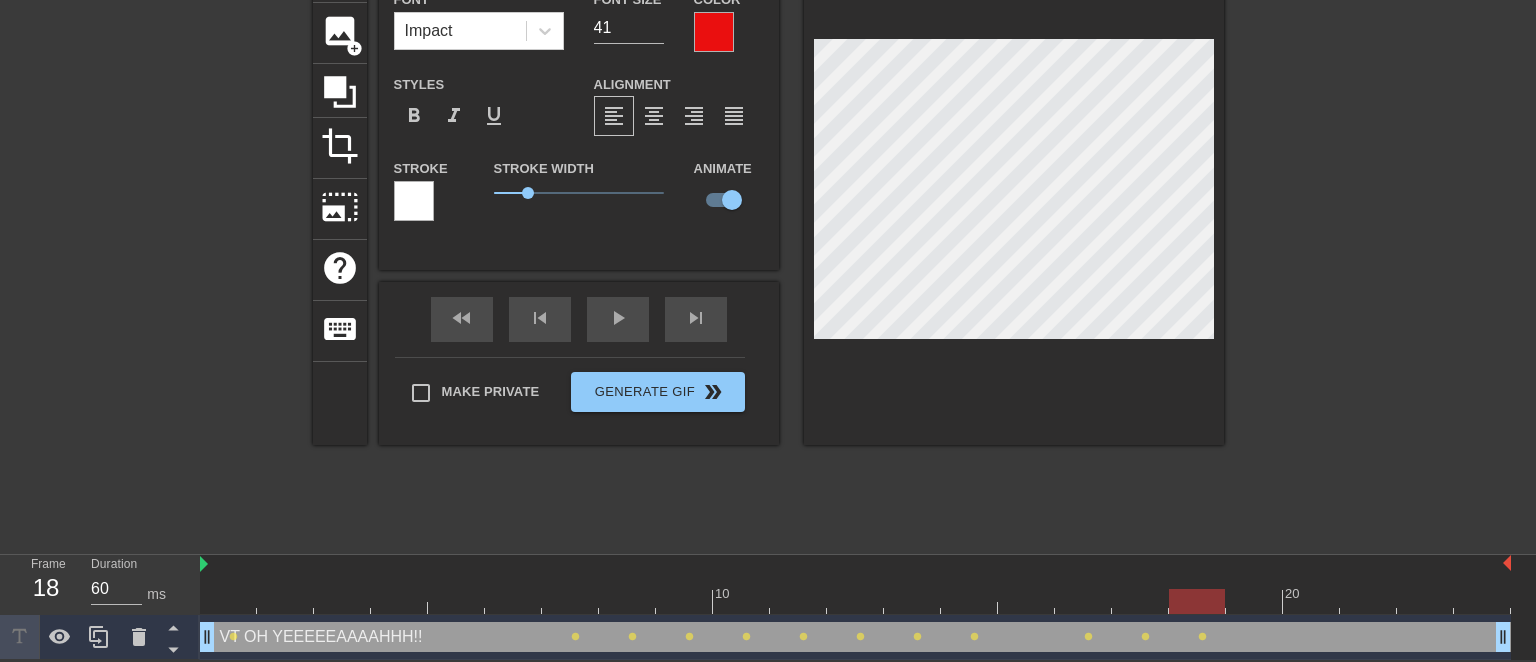 click at bounding box center (855, 601) 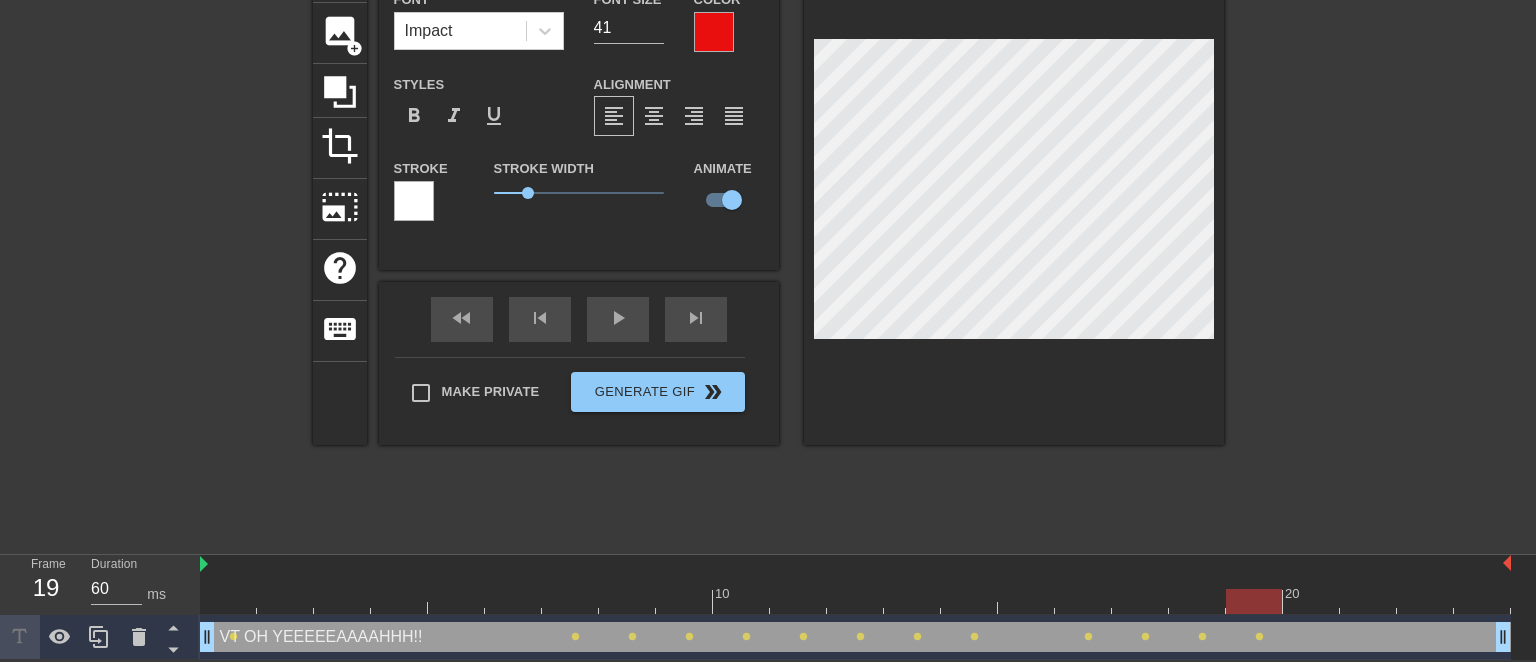 click at bounding box center (855, 601) 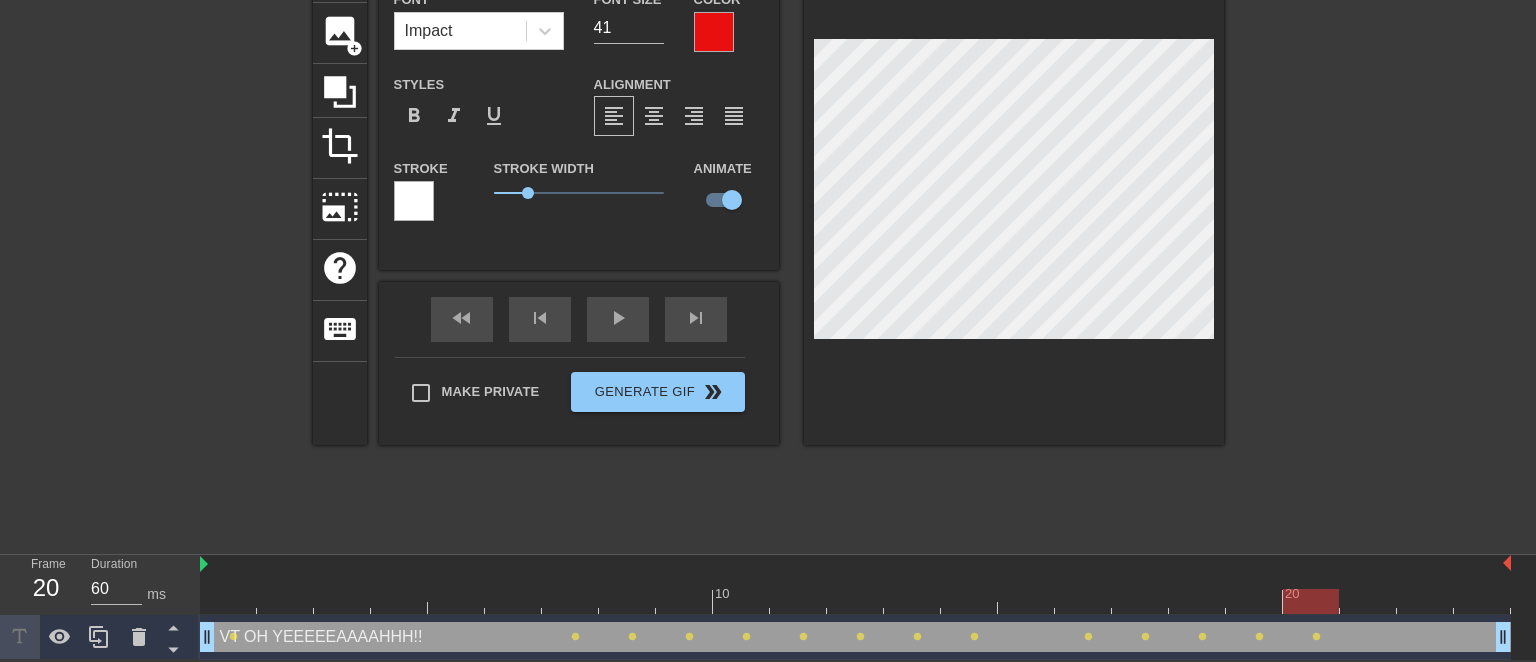 click at bounding box center [855, 601] 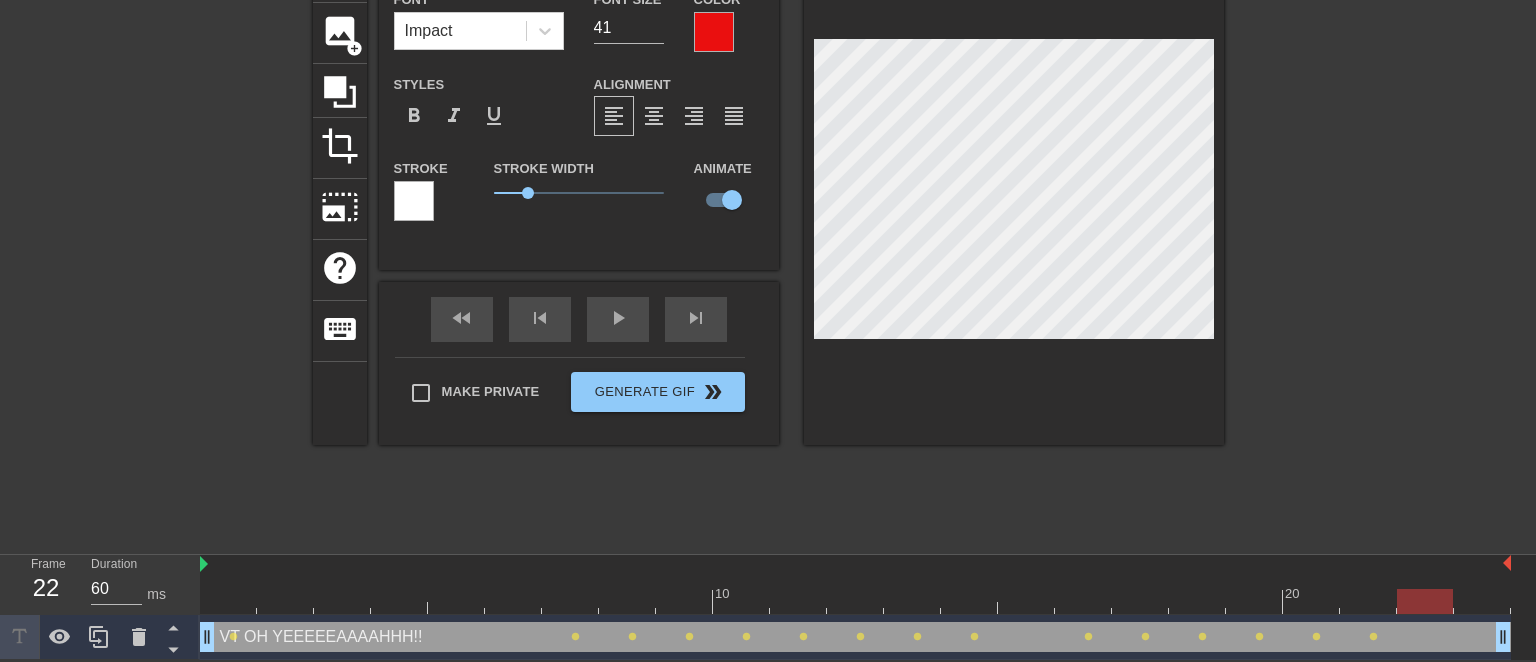 click at bounding box center [855, 601] 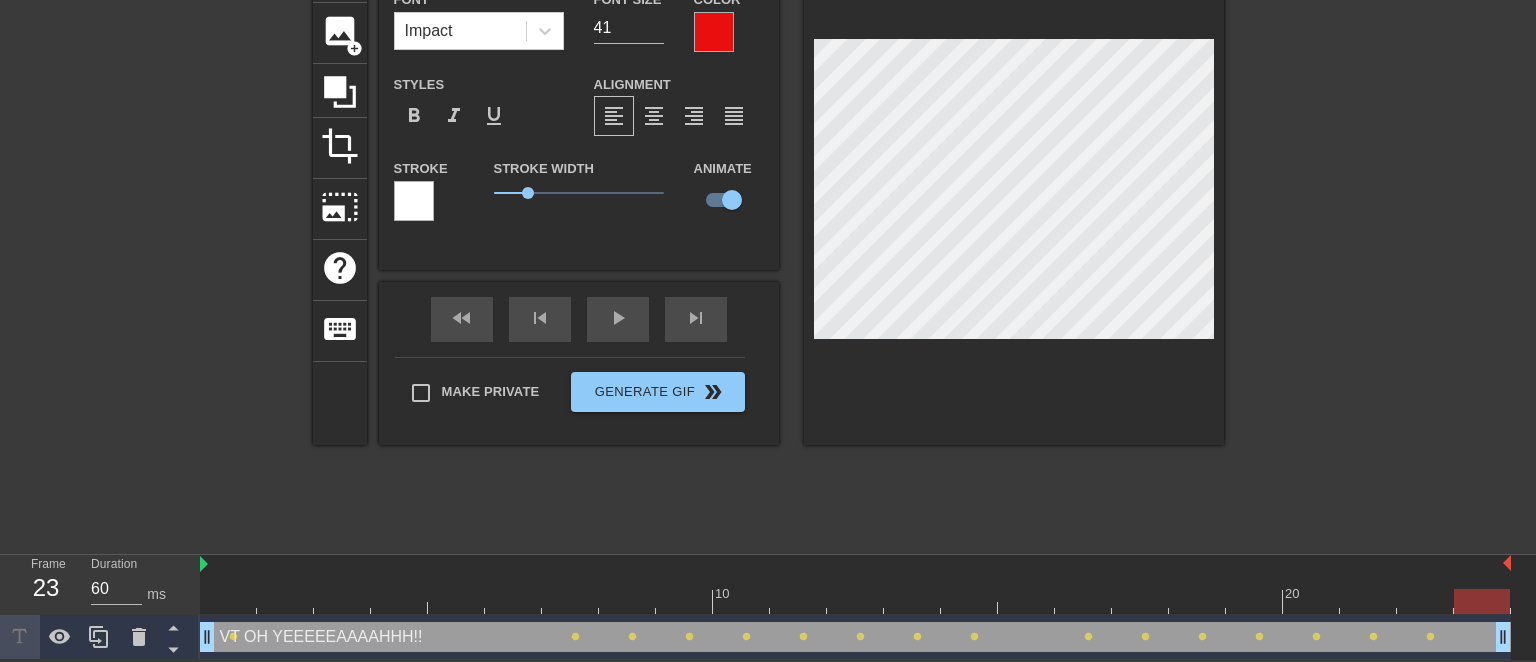 click at bounding box center [855, 601] 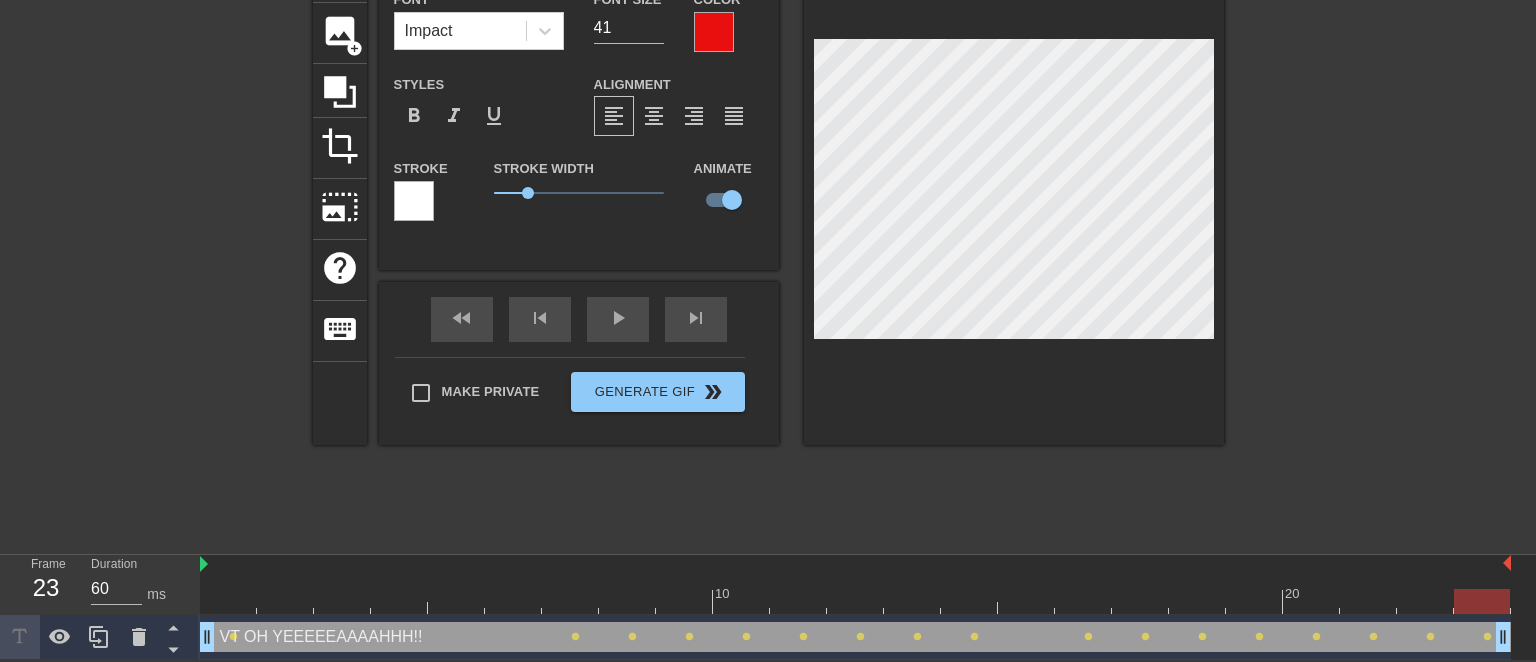 scroll, scrollTop: 139, scrollLeft: 0, axis: vertical 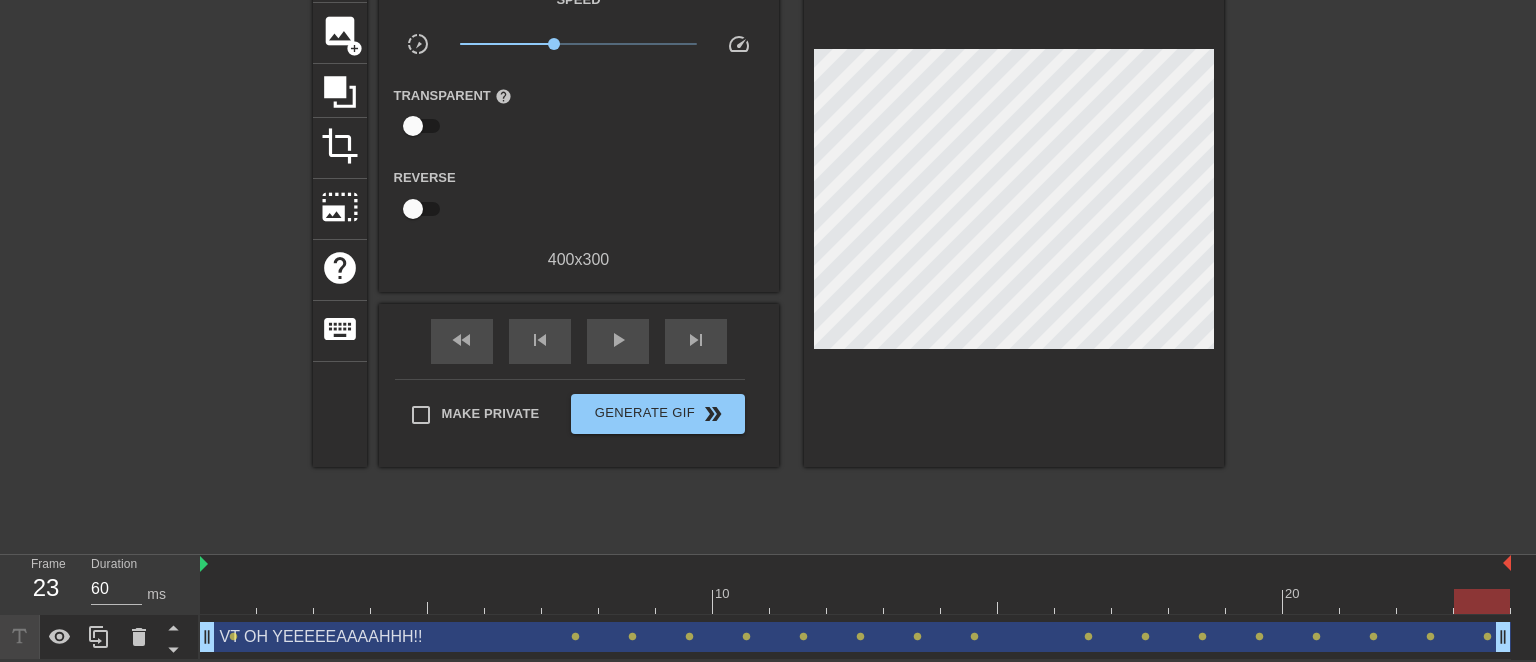 click on "title add_circle image add_circle crop photo_size_select_large help keyboard Gif Settings Speed slow_motion_video x0.624 speed Transparent help Reverse 400  x  300 fast_rewind skip_previous play_arrow skip_next Make Private Generate Gif double_arrow" at bounding box center [768, 242] 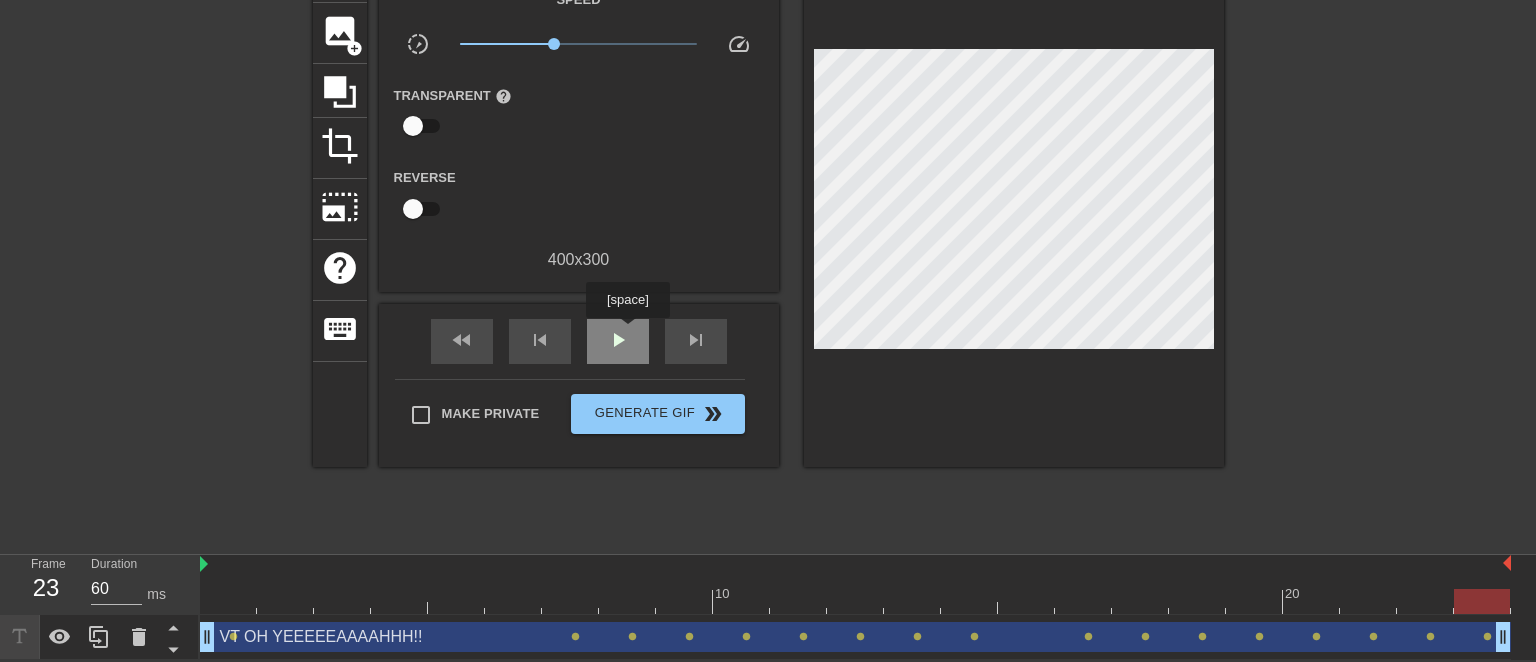 click on "play_arrow" at bounding box center (618, 340) 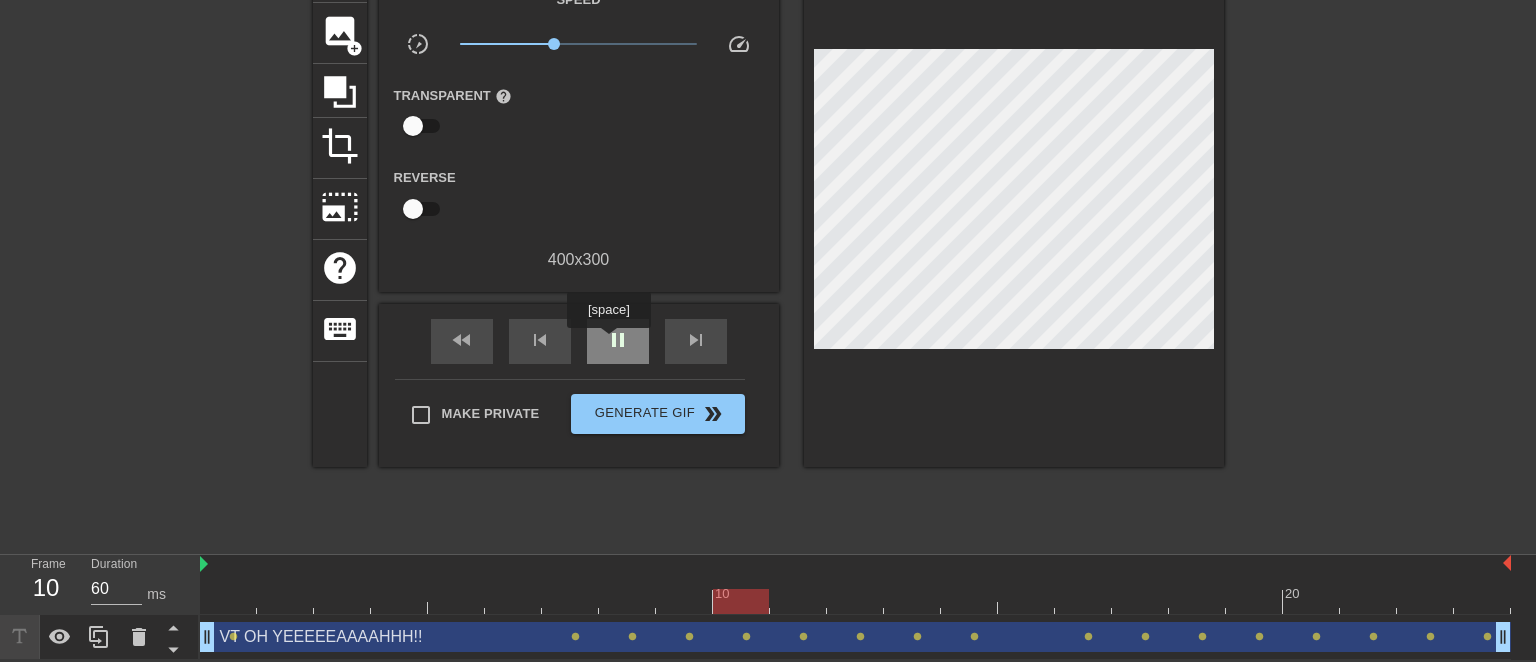 click on "pause" at bounding box center (618, 340) 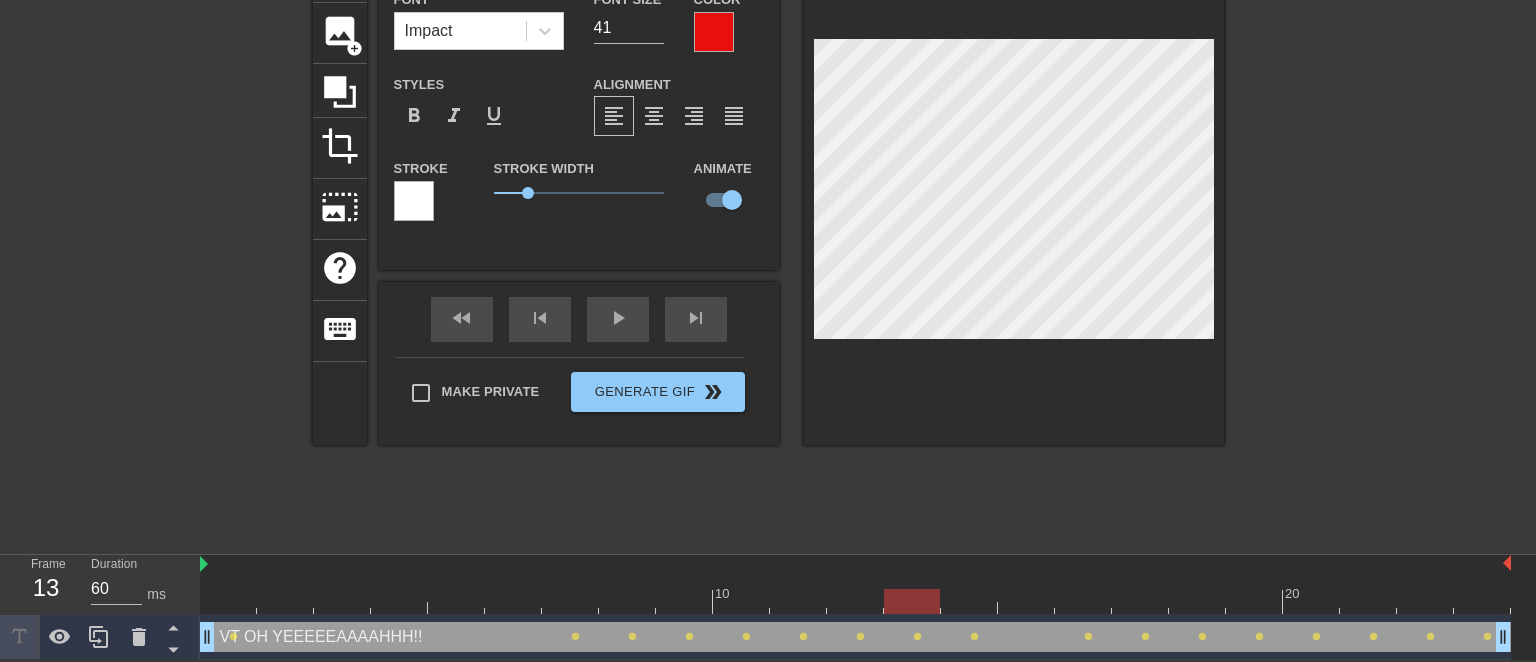 click at bounding box center [855, 601] 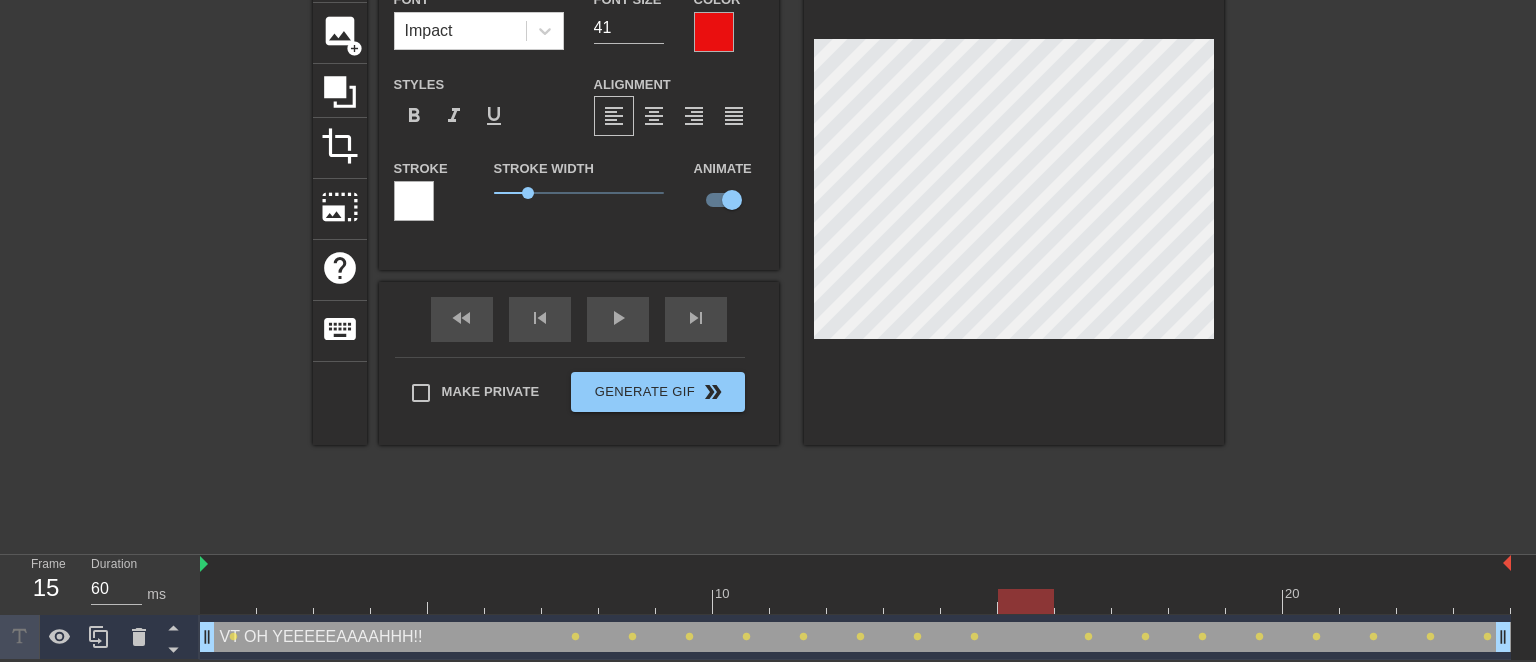 click at bounding box center (855, 601) 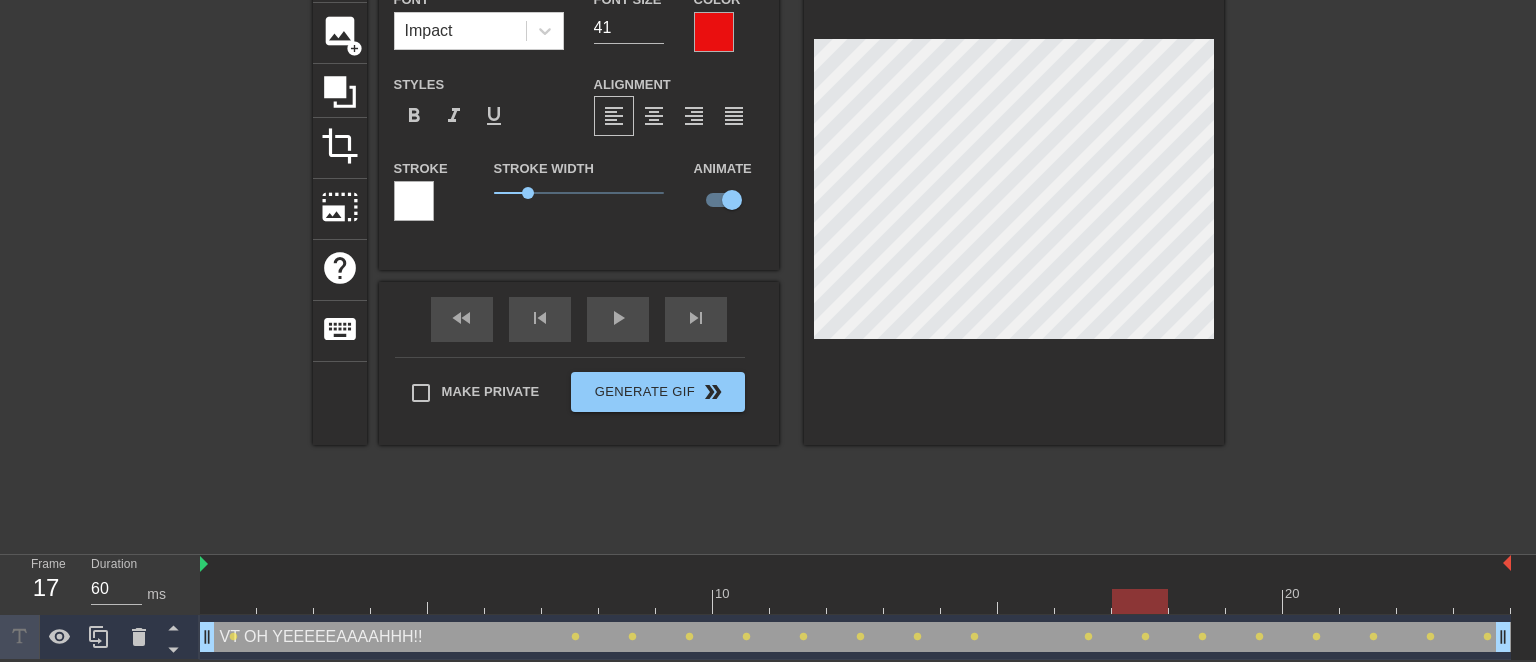 click at bounding box center (855, 601) 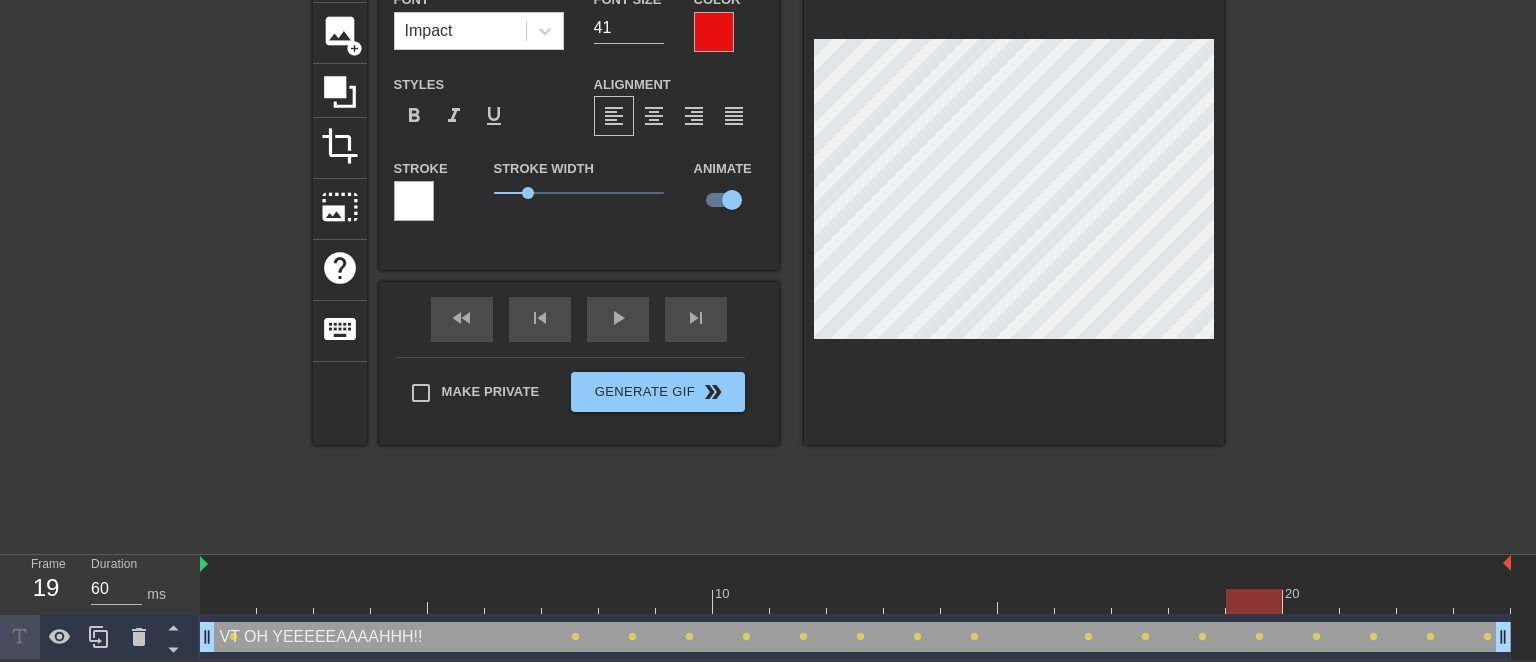 click at bounding box center [855, 601] 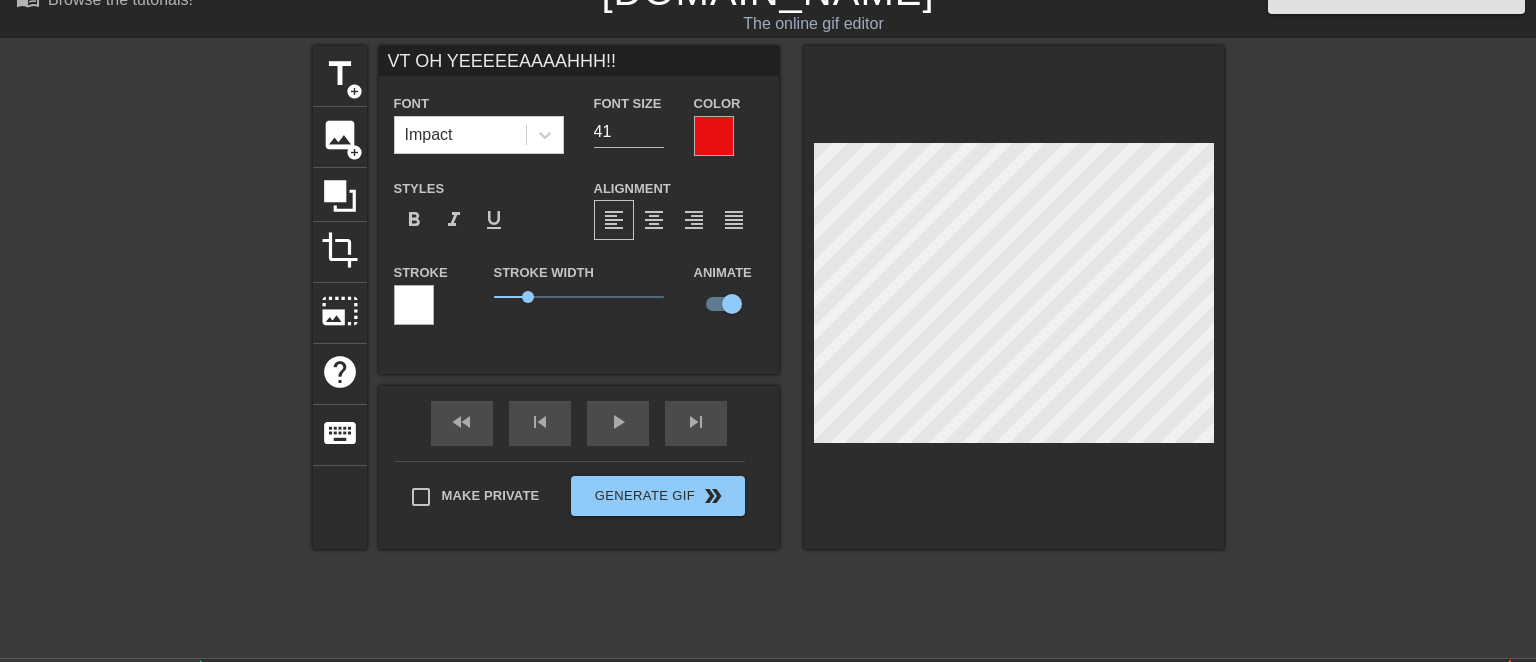 click on "title add_circle image add_circle crop photo_size_select_large help keyboard VT OH YEEEEEAAAAHHH!! Font Impact Font Size 41 Color Styles format_bold format_italic format_underline Alignment format_align_left format_align_center format_align_right format_align_justify Stroke Stroke Width 1 Animate fast_rewind skip_previous play_arrow skip_next Make Private Generate Gif double_arrow" at bounding box center [768, 346] 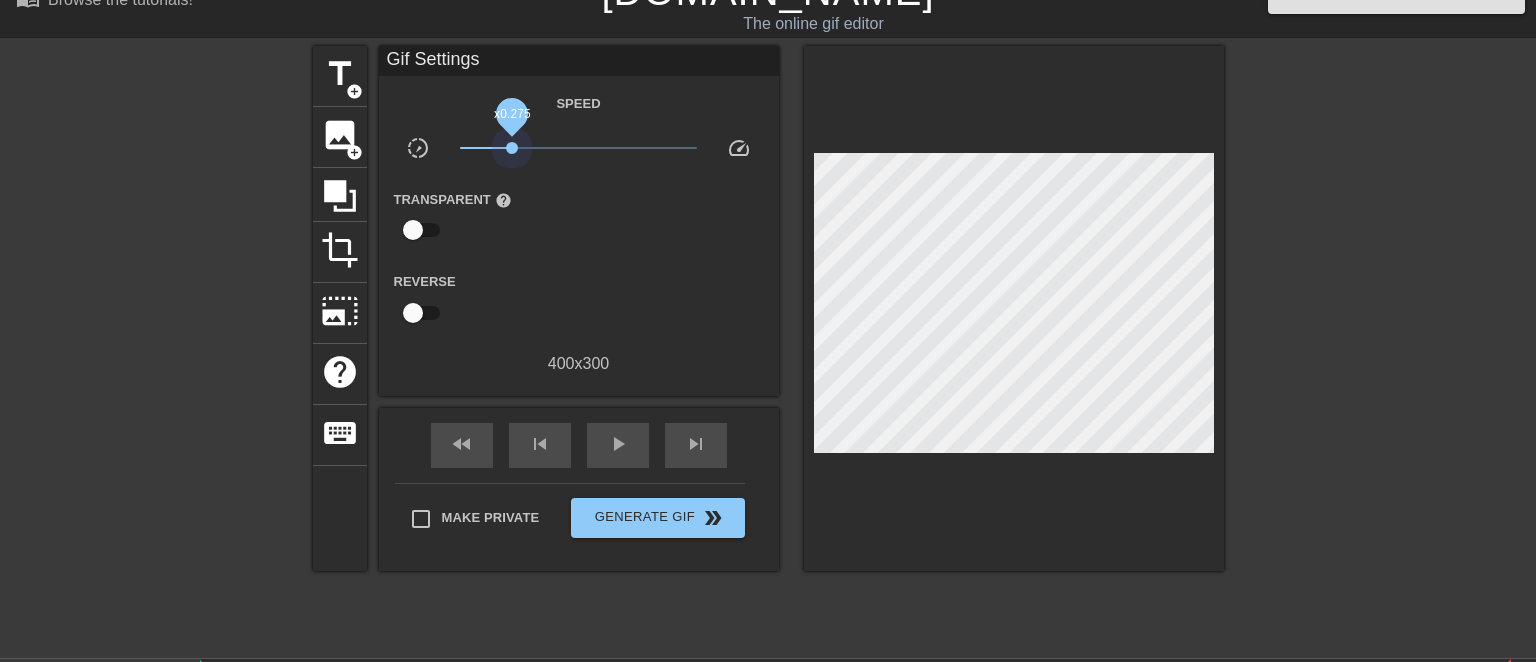 drag, startPoint x: 546, startPoint y: 153, endPoint x: 512, endPoint y: 154, distance: 34.0147 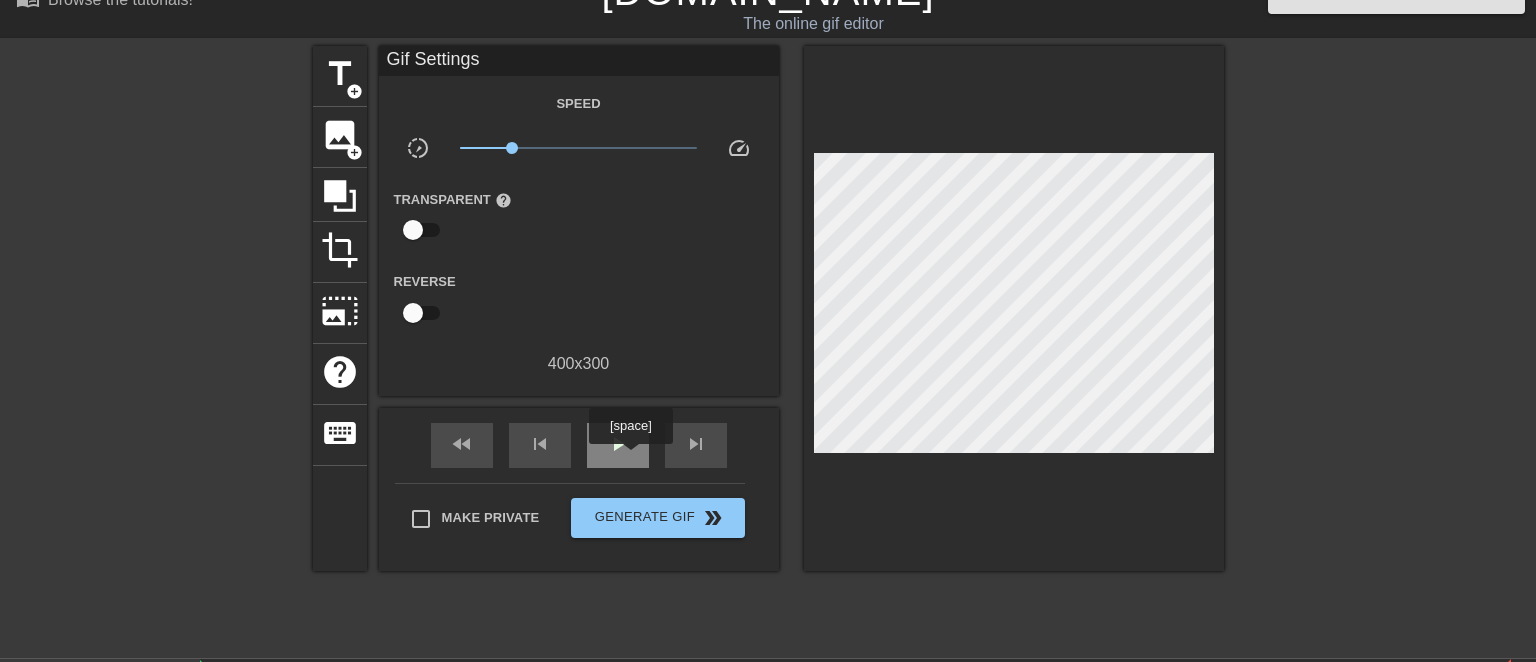 click on "play_arrow" at bounding box center [618, 445] 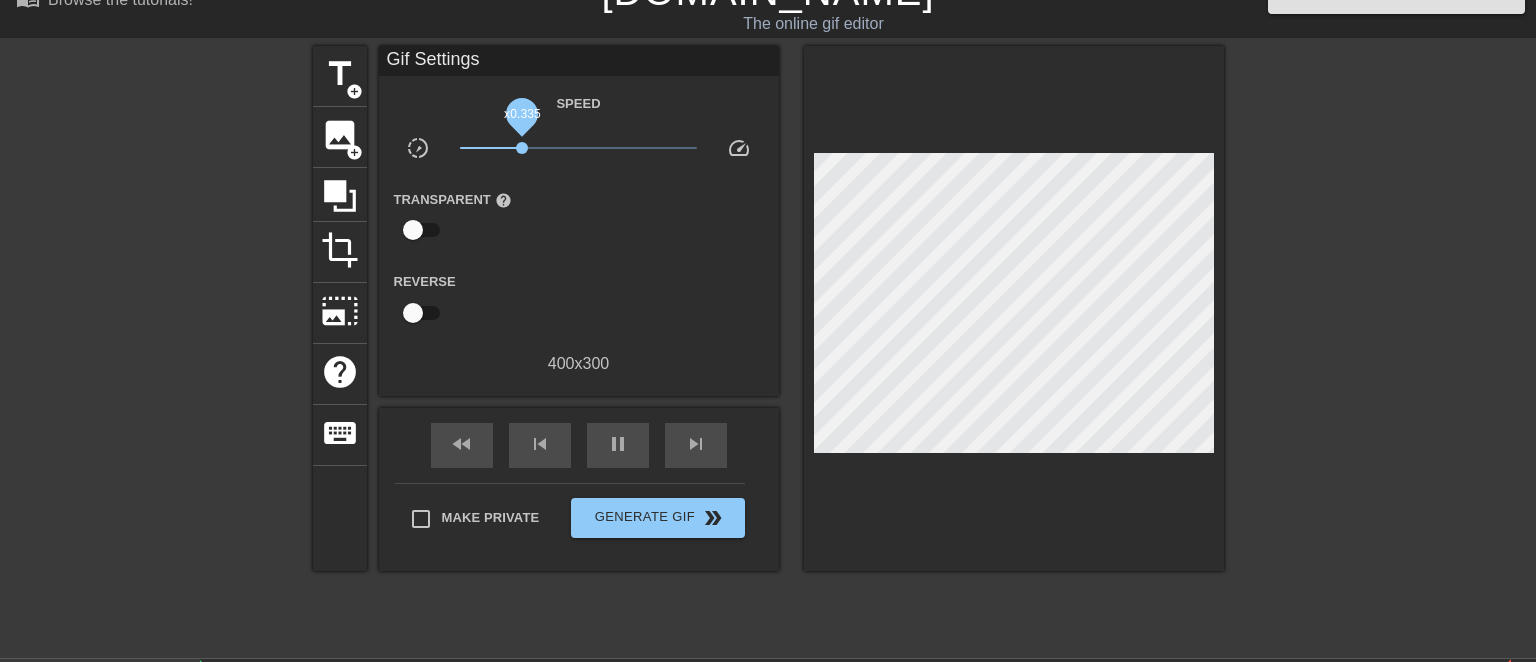 click on "x0.335" at bounding box center (522, 148) 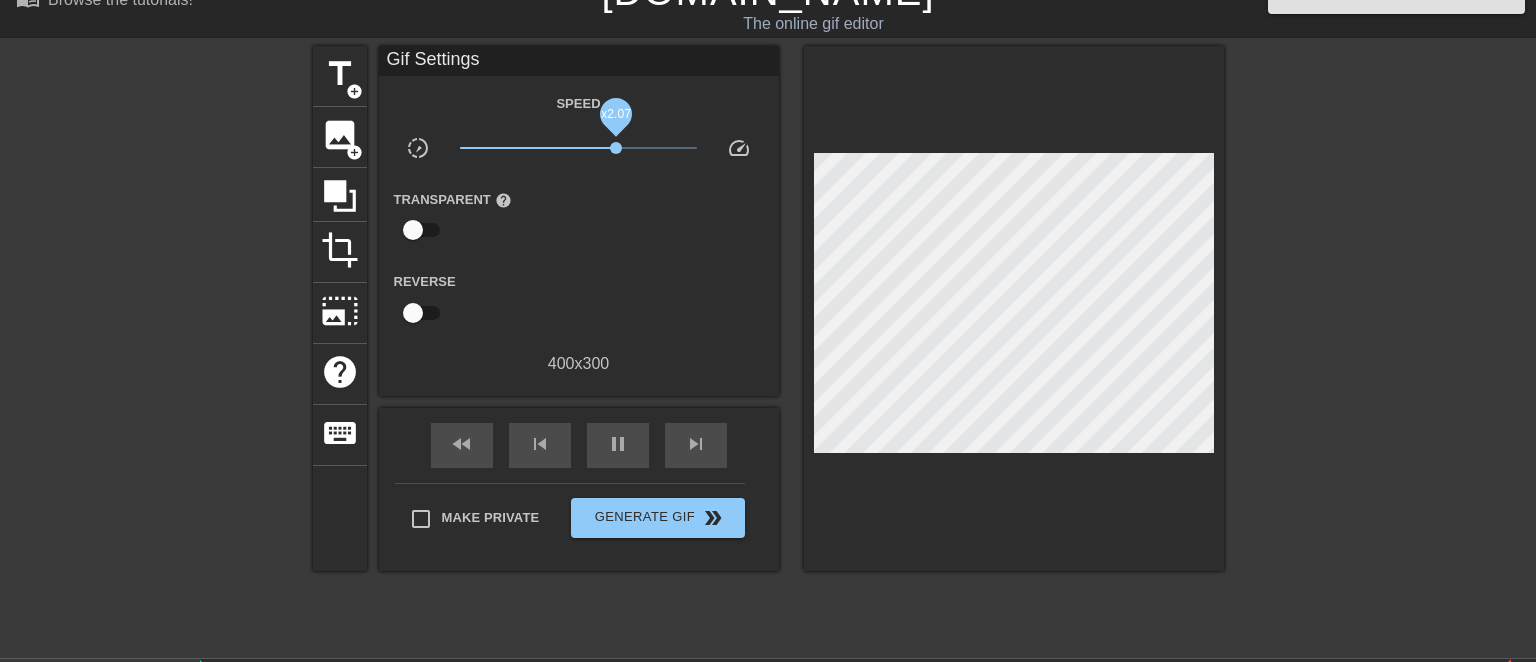 drag, startPoint x: 520, startPoint y: 143, endPoint x: 617, endPoint y: 142, distance: 97.00516 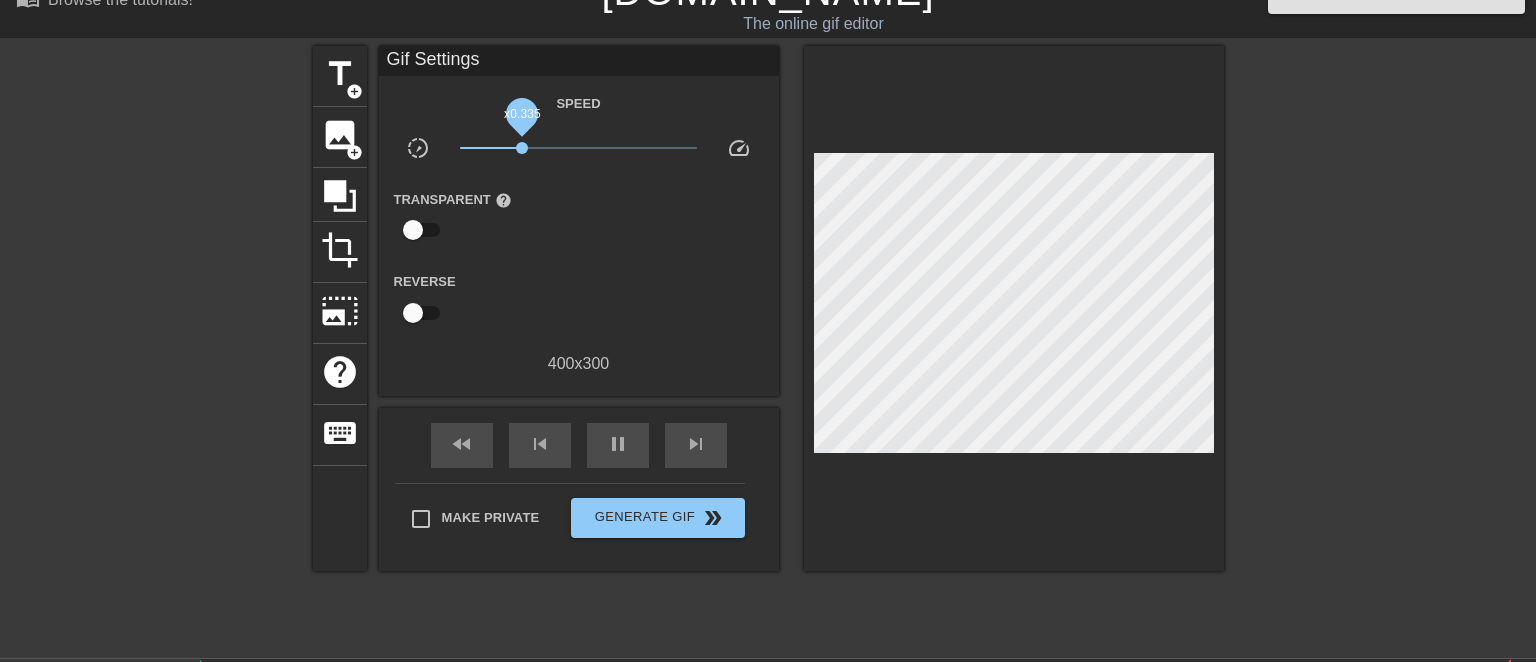 drag, startPoint x: 617, startPoint y: 142, endPoint x: 522, endPoint y: 142, distance: 95 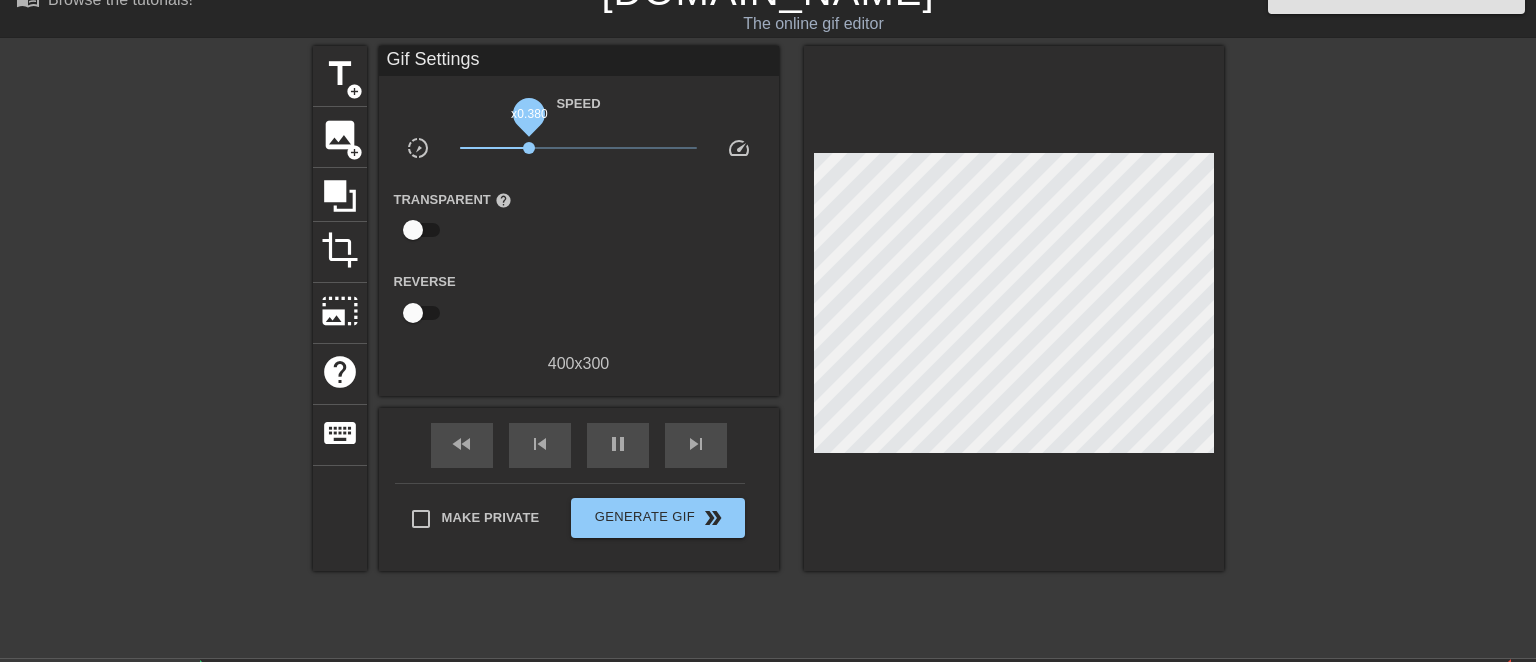 click on "x0.380" at bounding box center (578, 148) 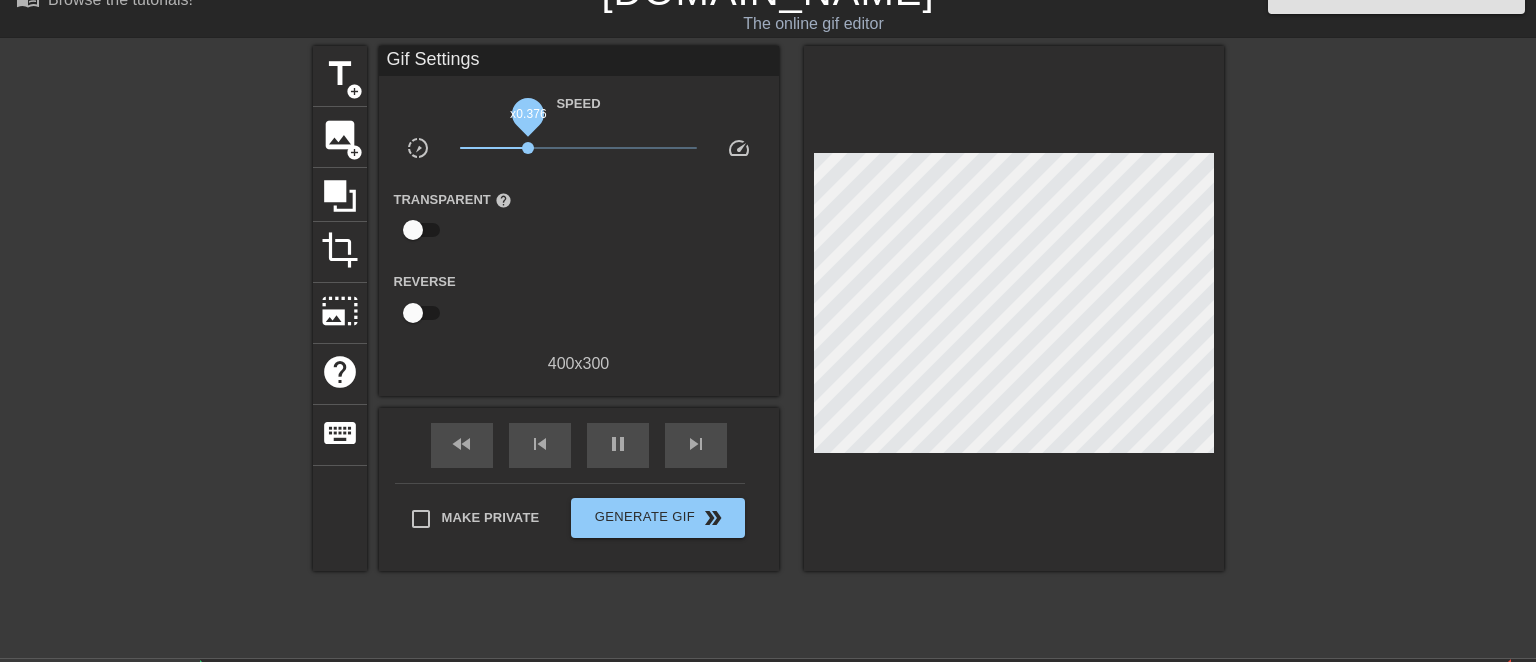 click on "x0.376" at bounding box center (528, 148) 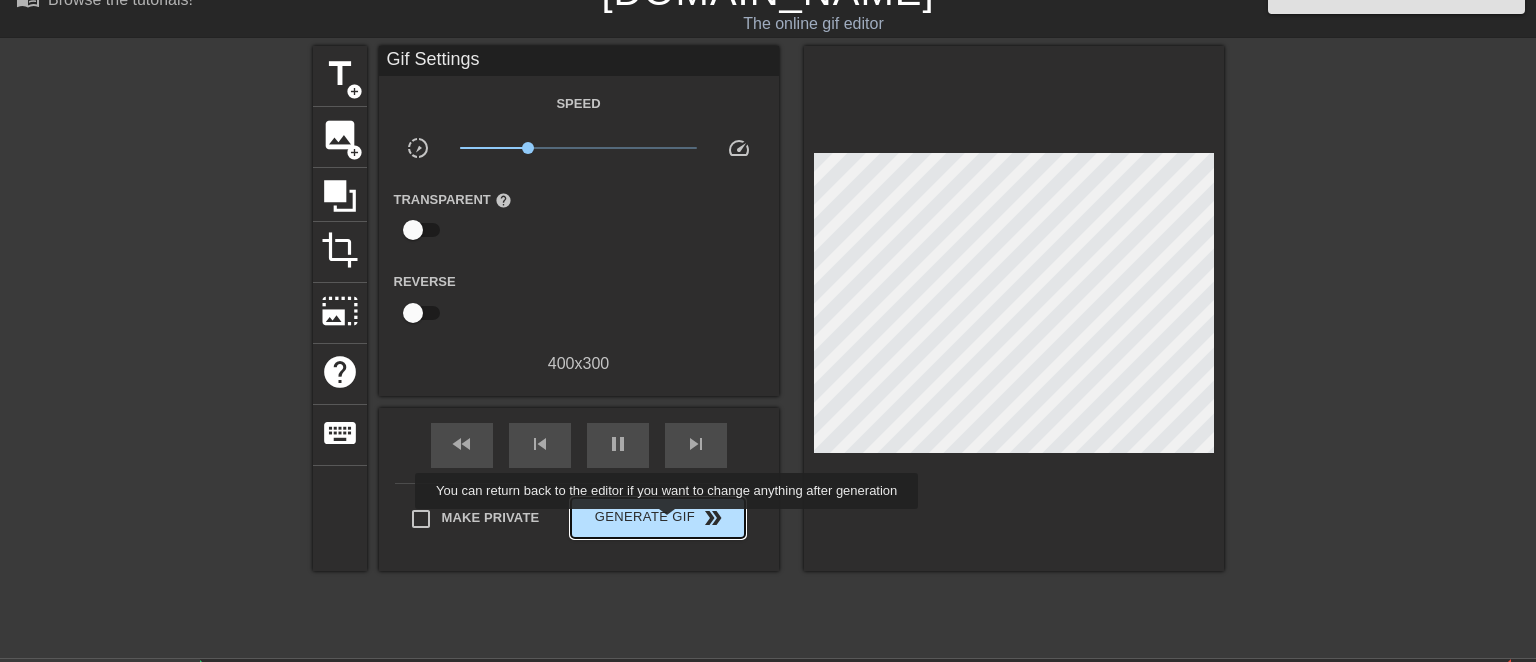 click on "Generate Gif double_arrow" at bounding box center [657, 518] 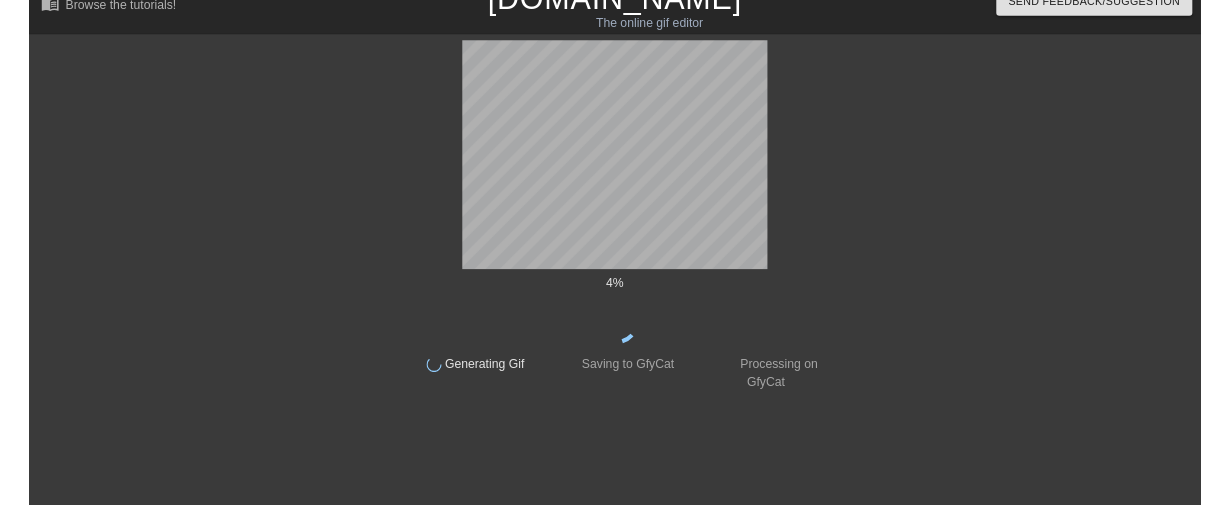scroll, scrollTop: 25, scrollLeft: 0, axis: vertical 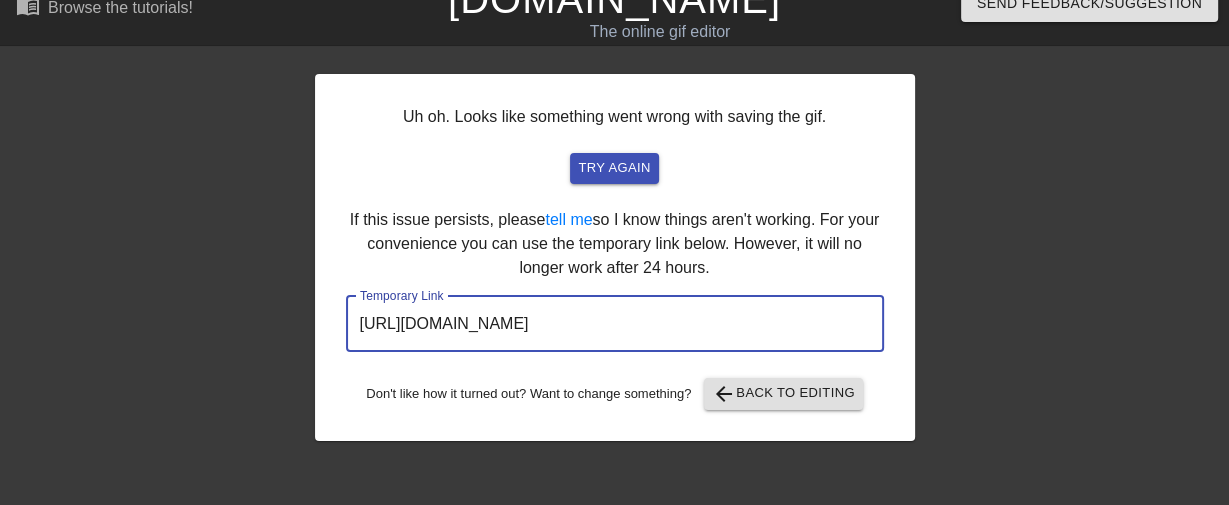 click on "[URL][DOMAIN_NAME]" at bounding box center (615, 324) 